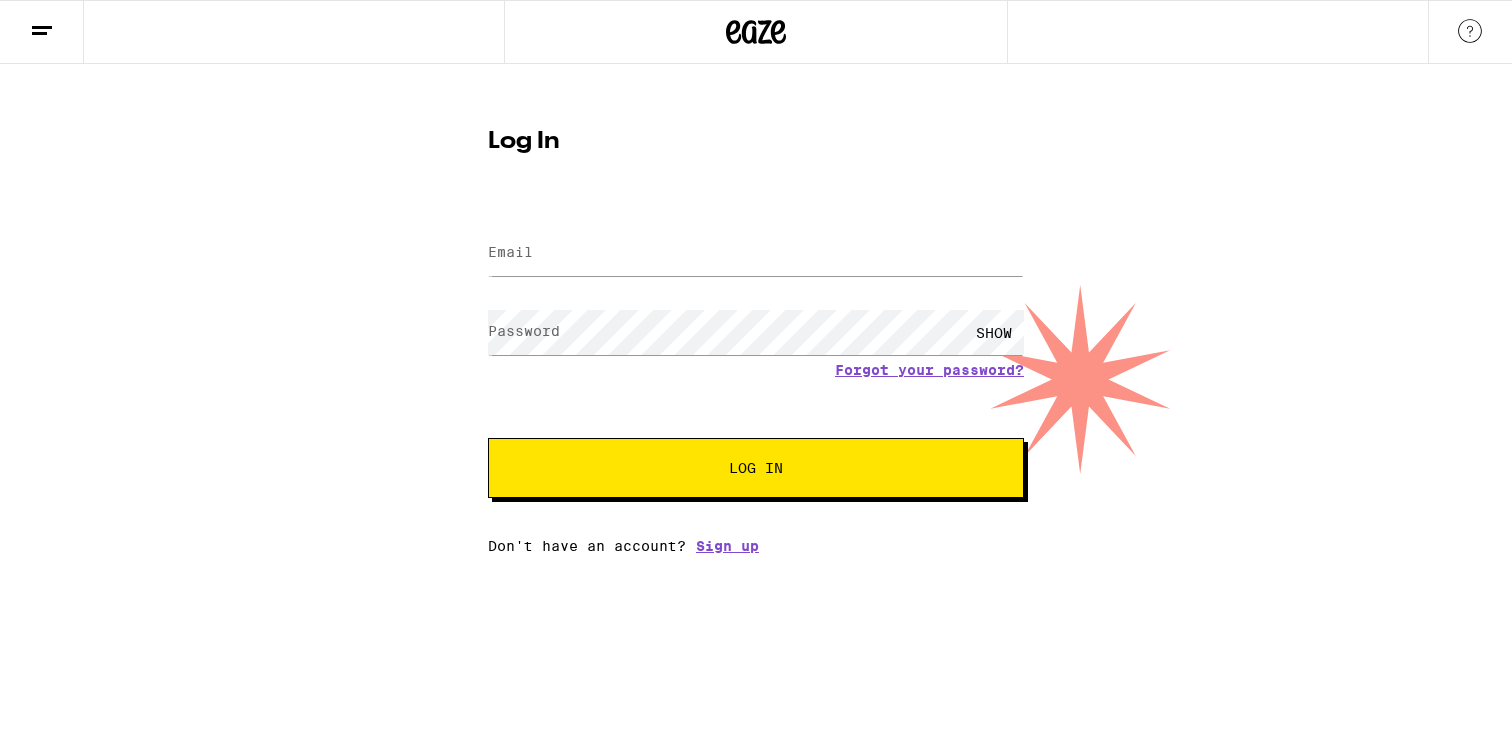 scroll, scrollTop: 0, scrollLeft: 0, axis: both 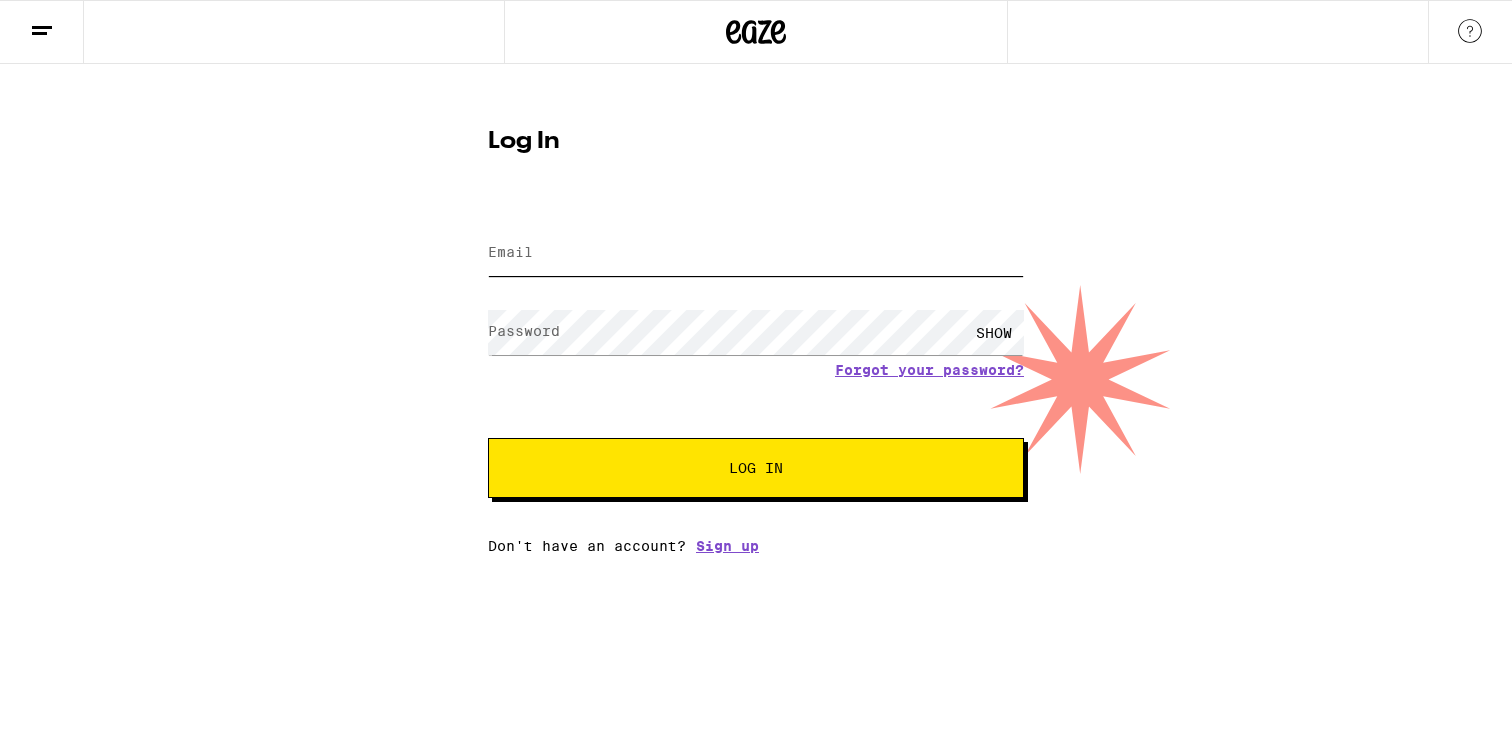 click on "Email" at bounding box center (756, 253) 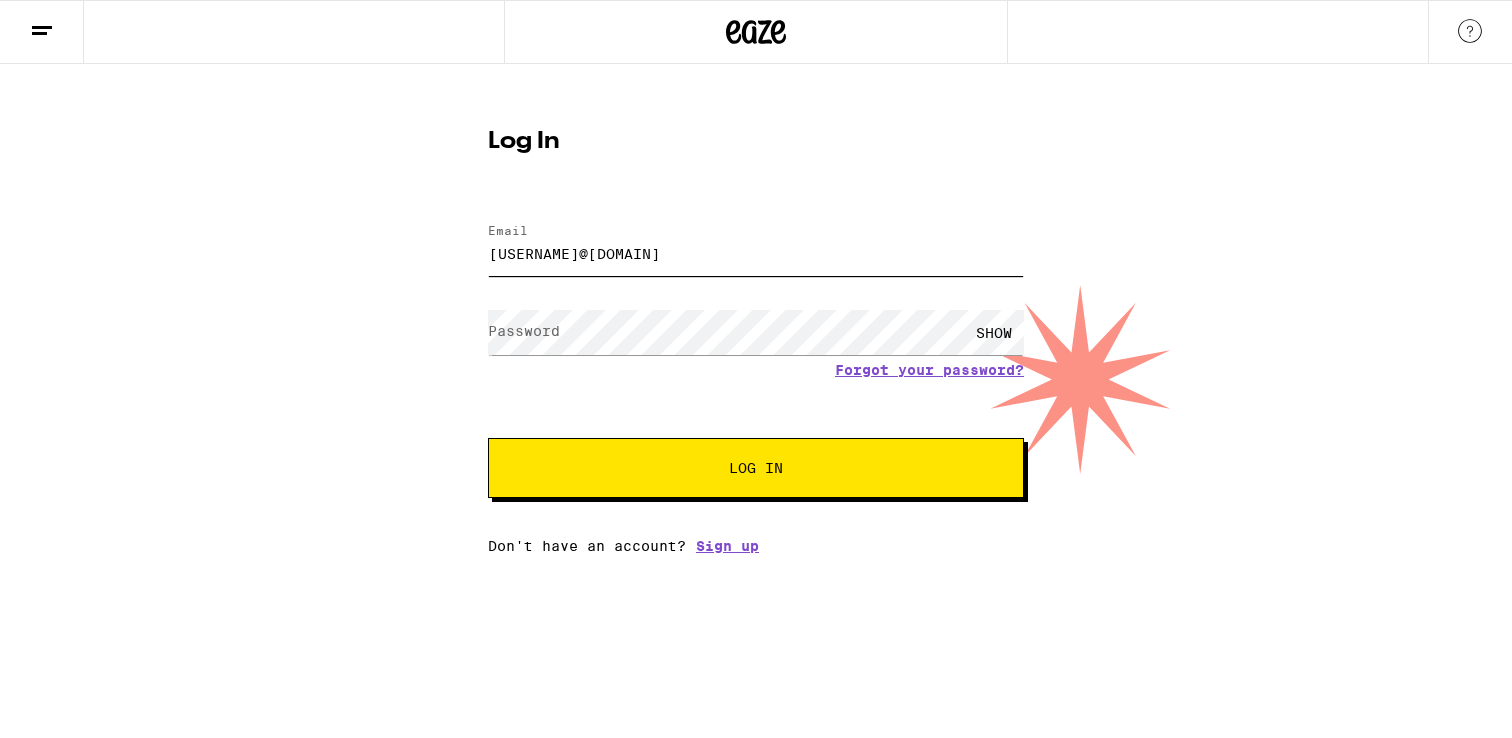 type on "[USERNAME]@[DOMAIN]" 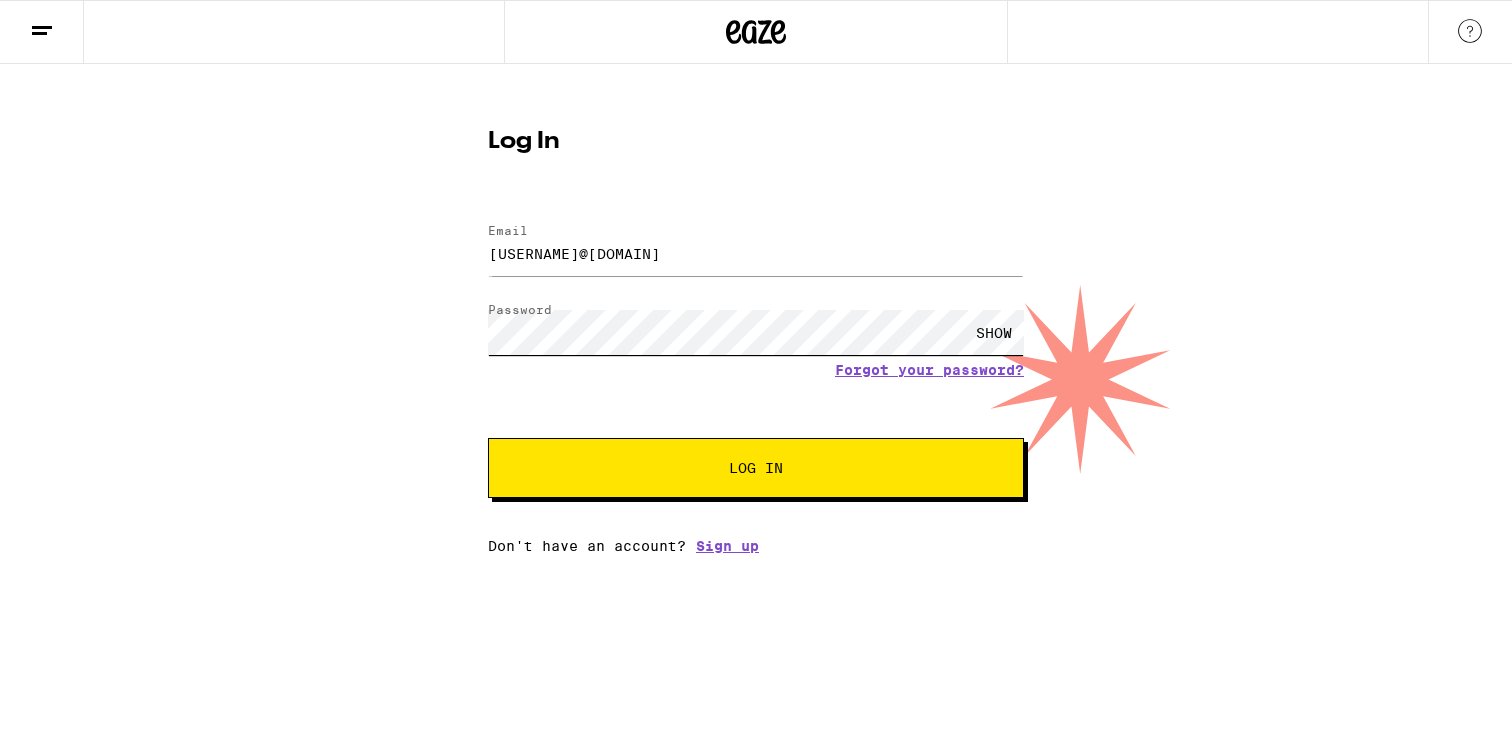 click on "Log In" at bounding box center (756, 468) 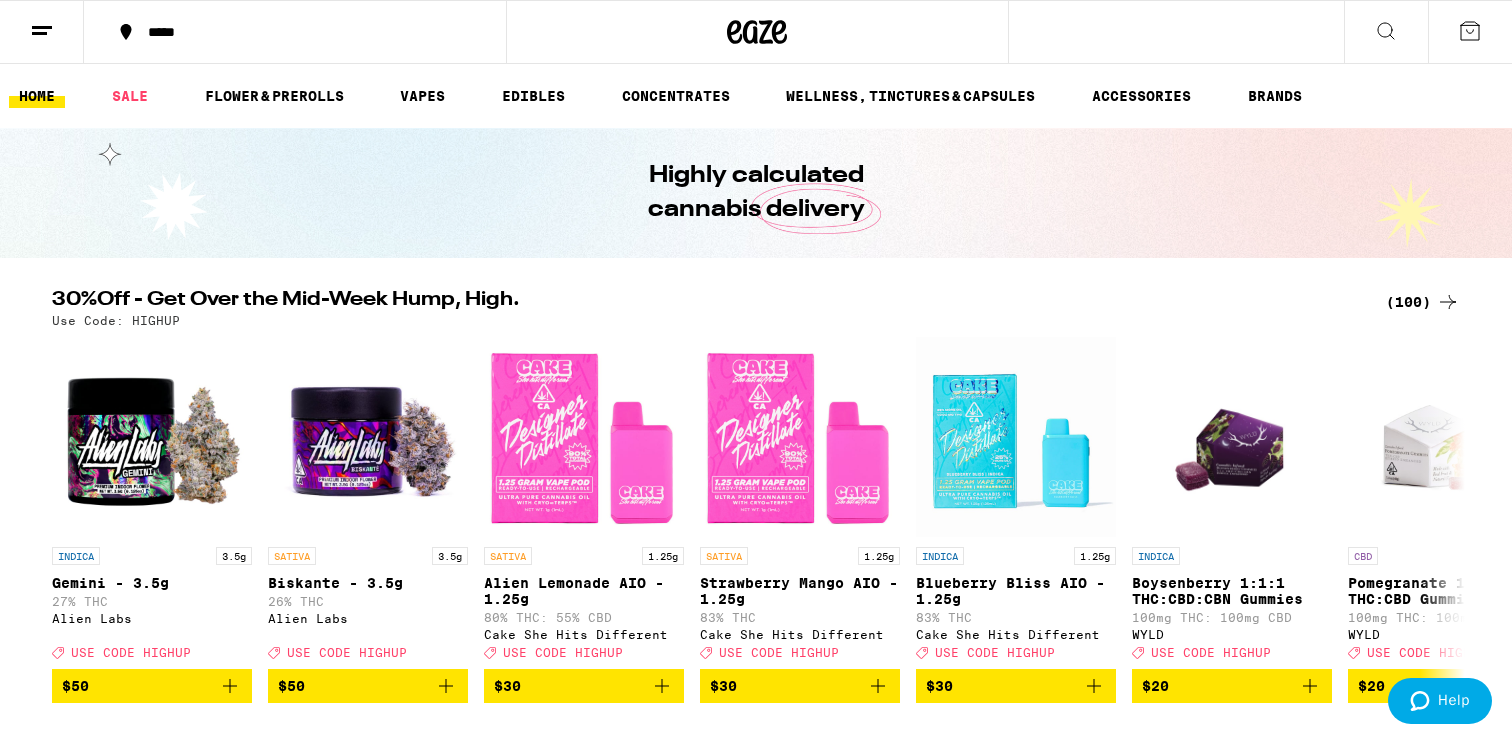 scroll, scrollTop: 0, scrollLeft: 0, axis: both 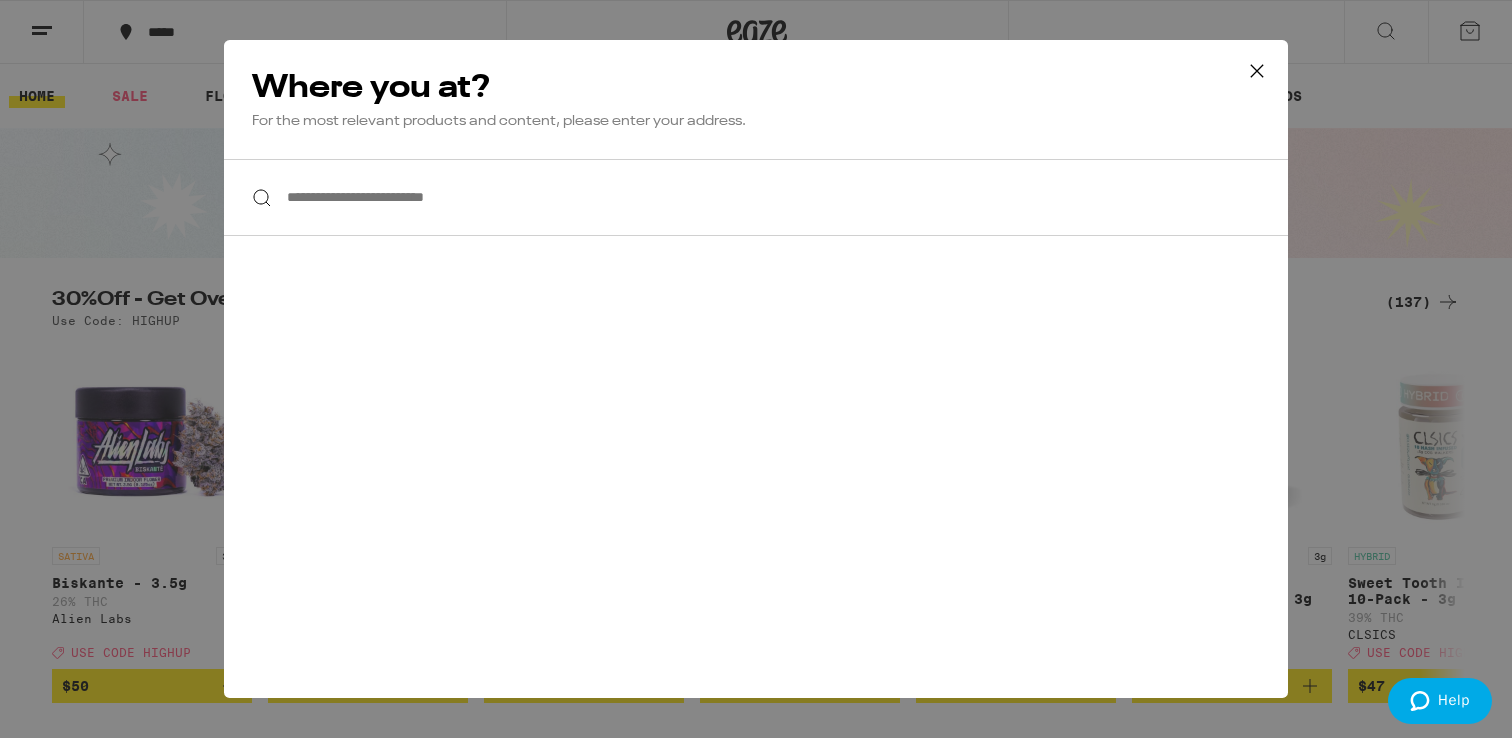 click on "**********" at bounding box center (756, 197) 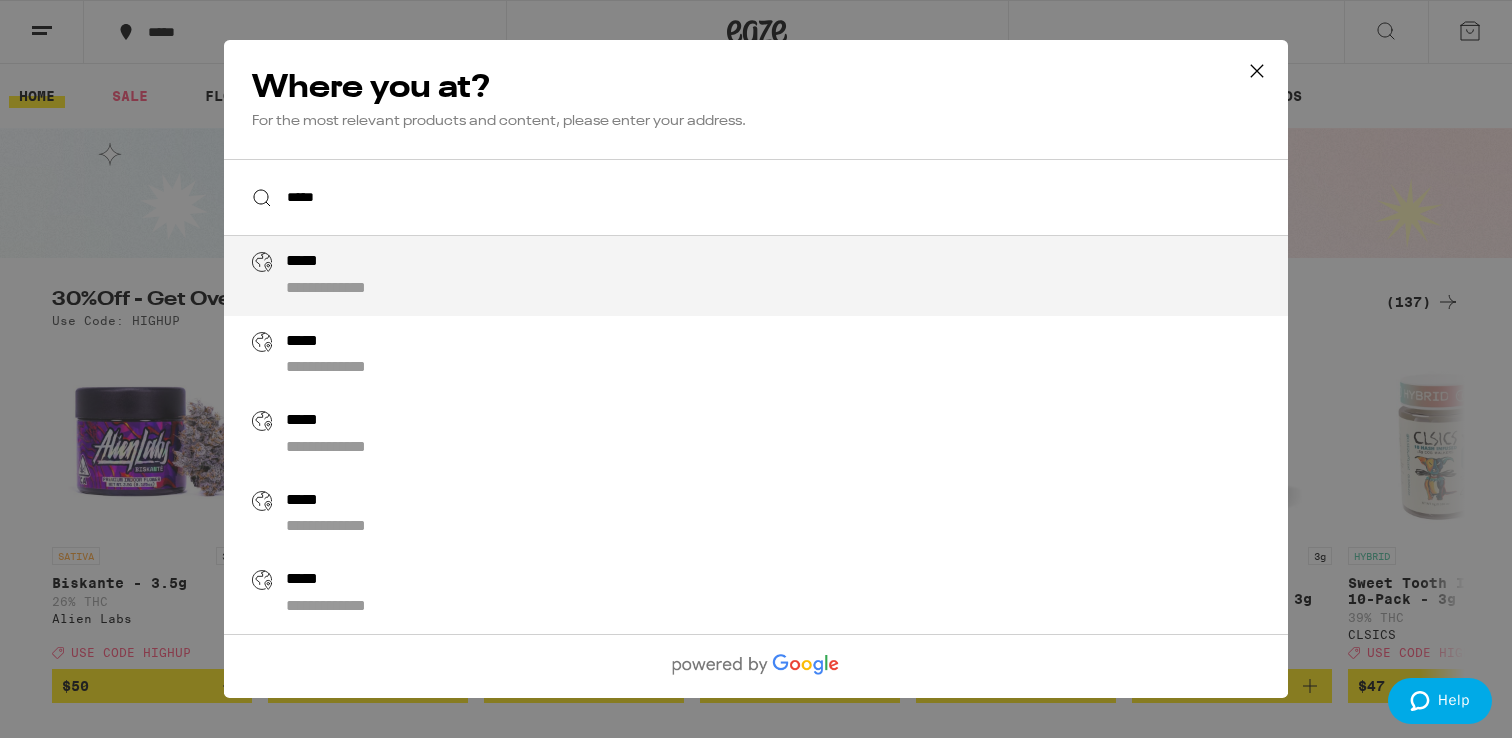 click on "**********" at bounding box center [796, 276] 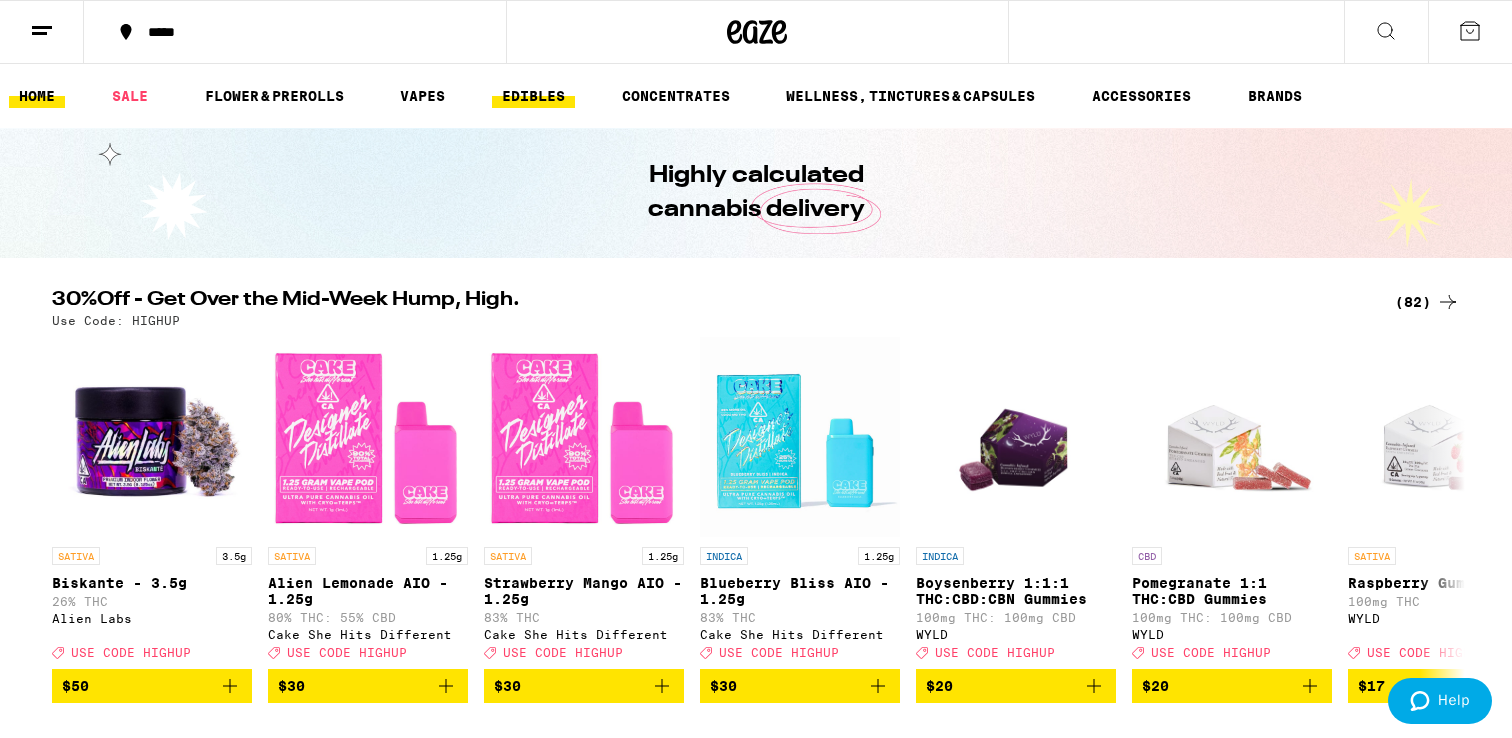 click on "EDIBLES" at bounding box center (533, 96) 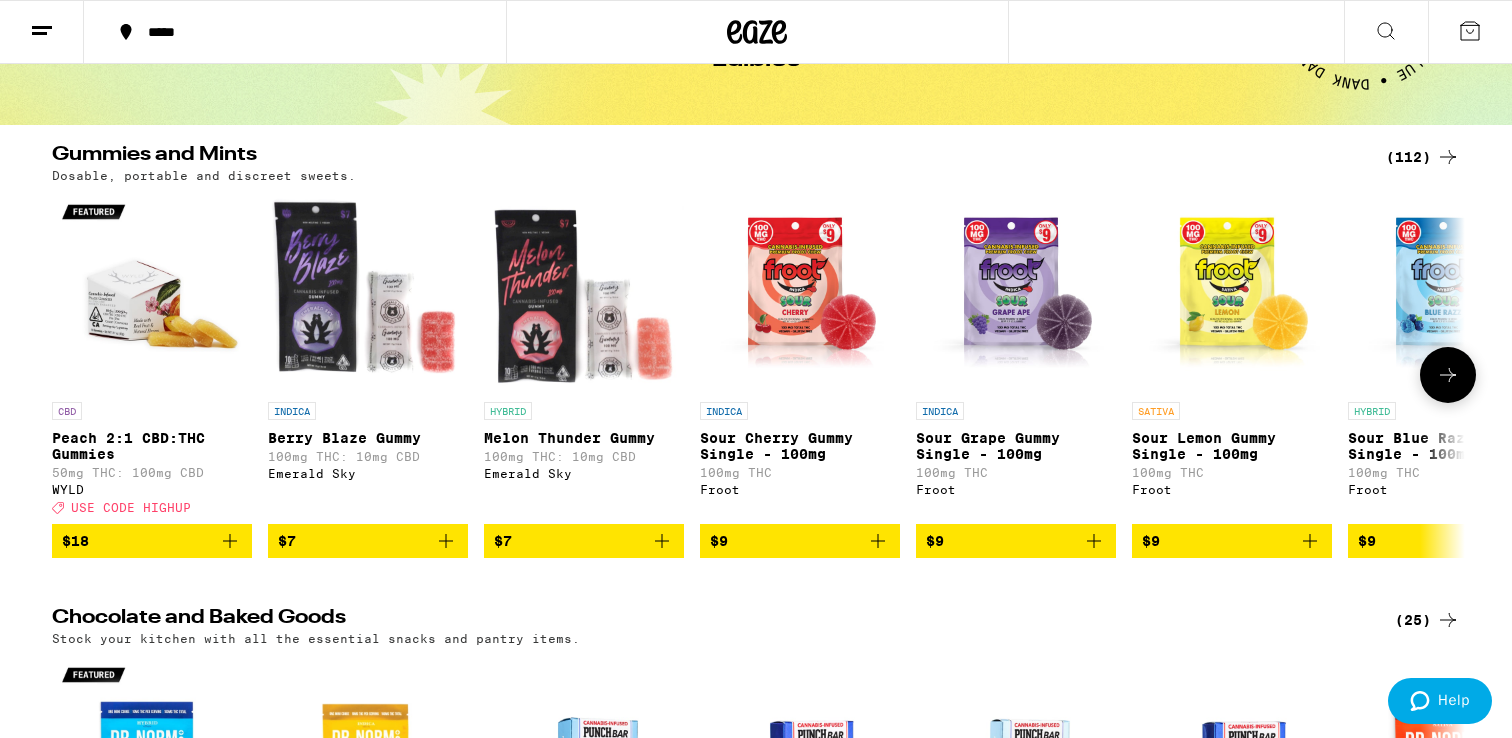 scroll, scrollTop: 148, scrollLeft: 0, axis: vertical 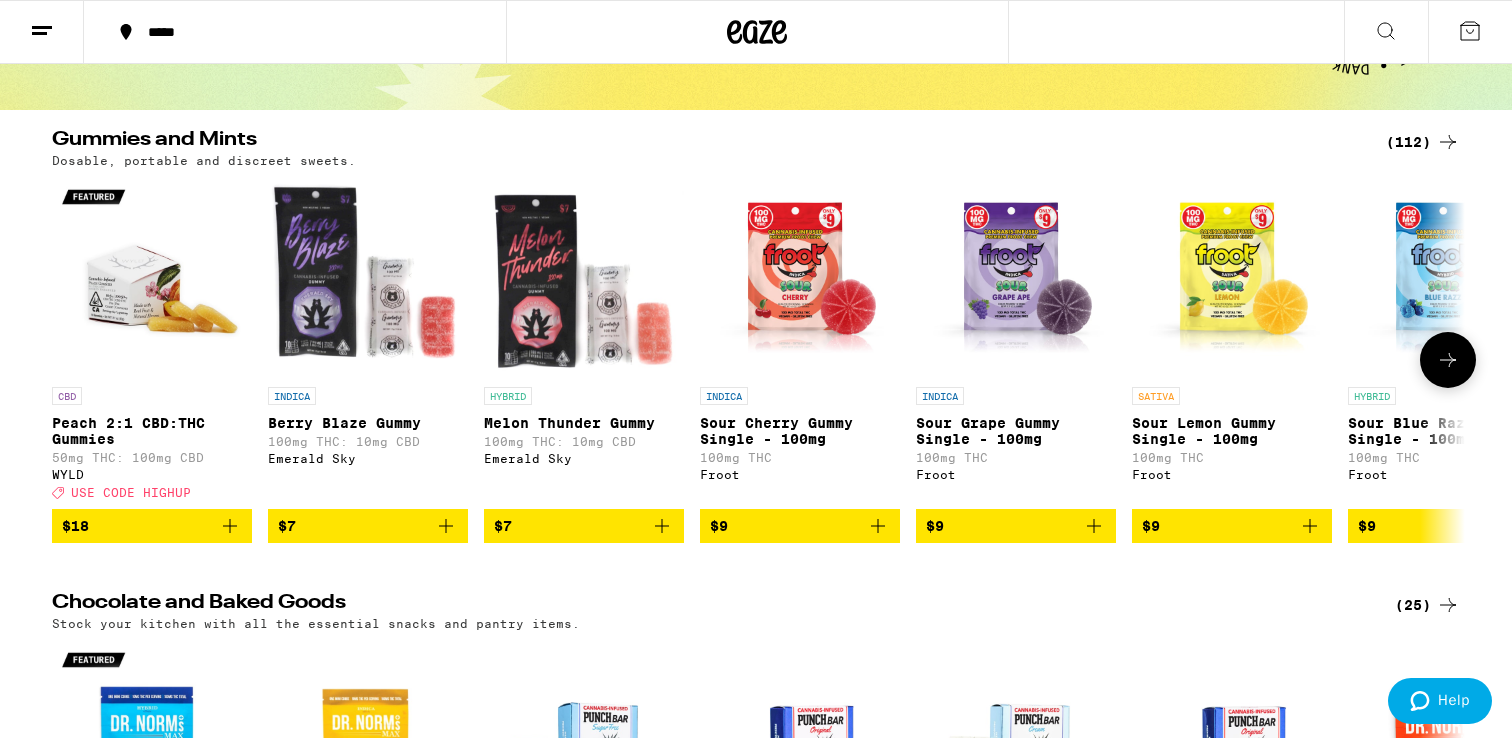 click at bounding box center [152, 277] 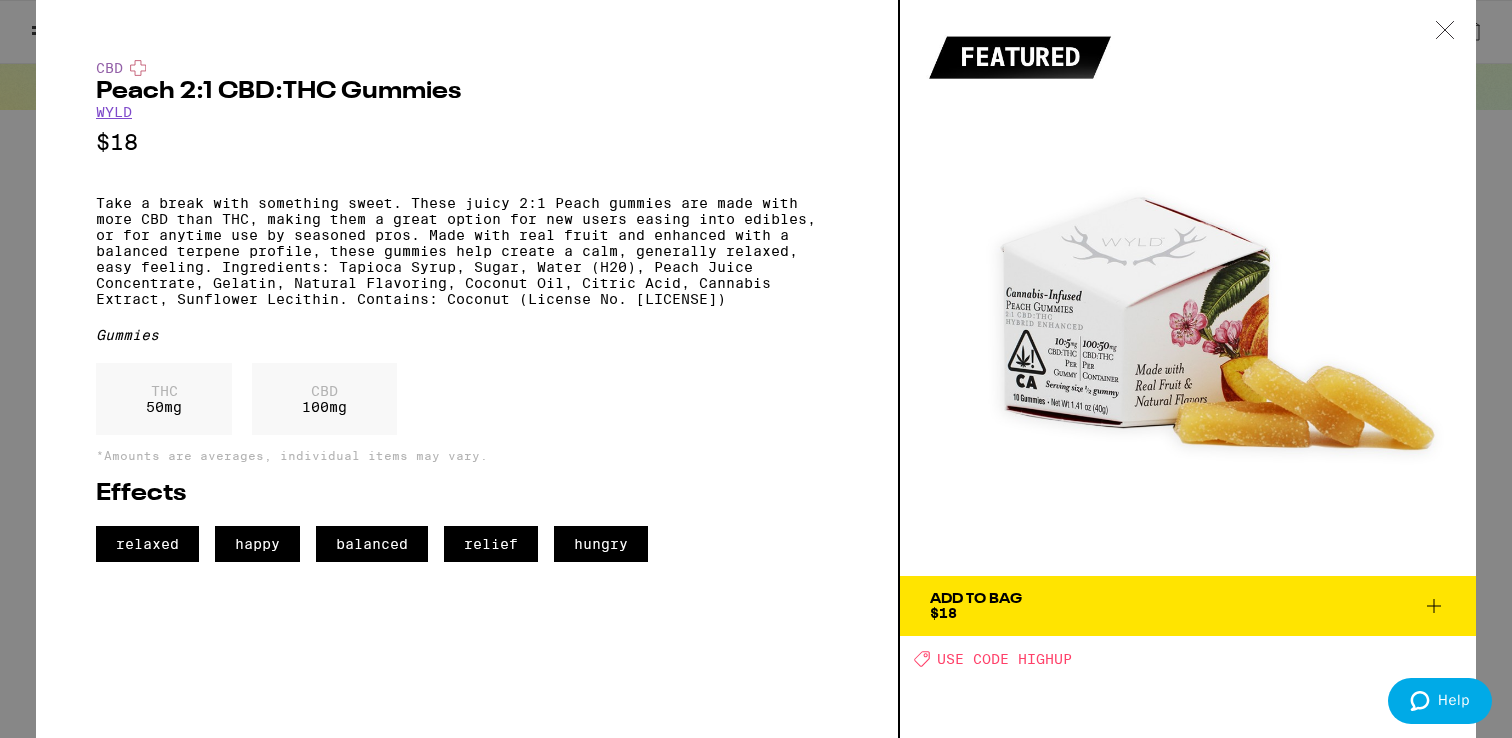 click on "Add To Bag" at bounding box center (976, 599) 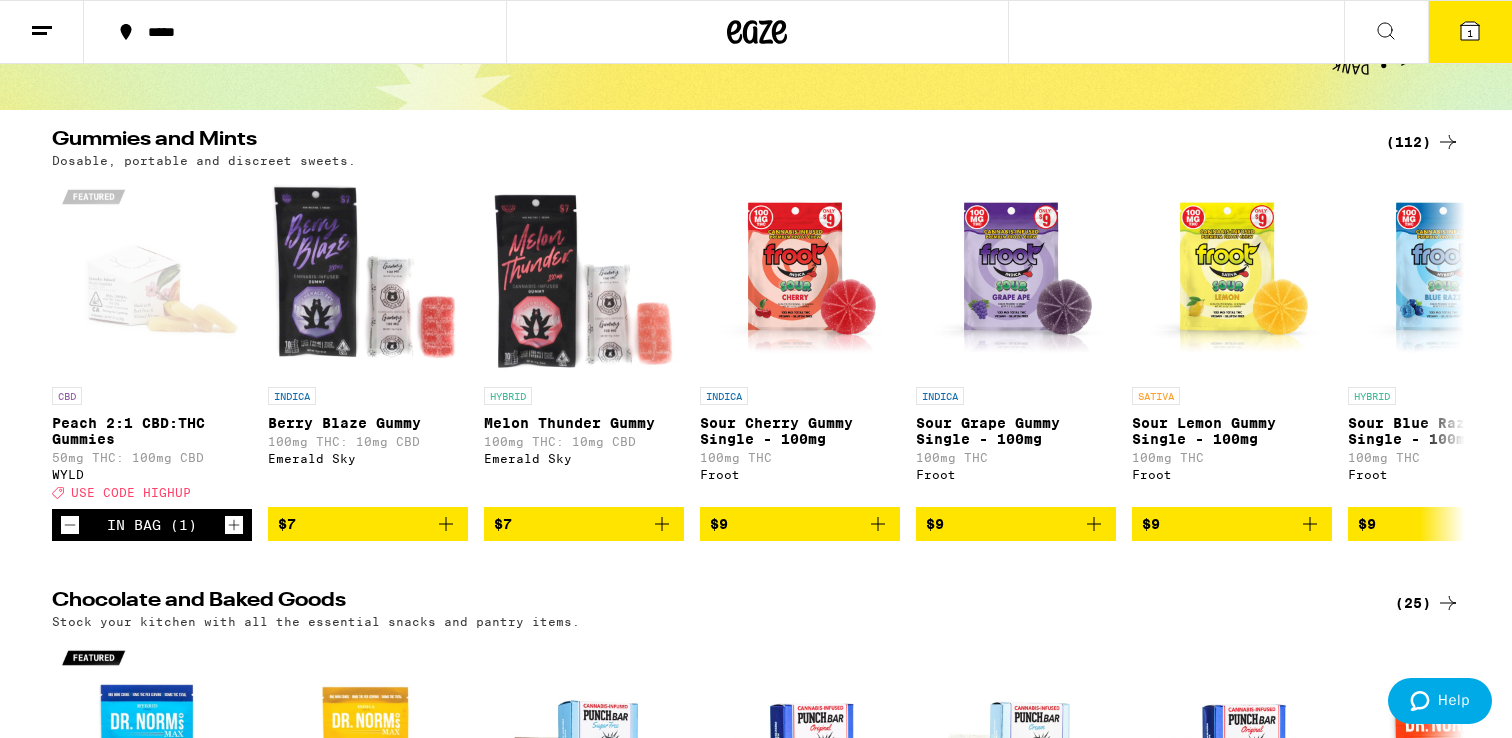 scroll, scrollTop: 212, scrollLeft: 0, axis: vertical 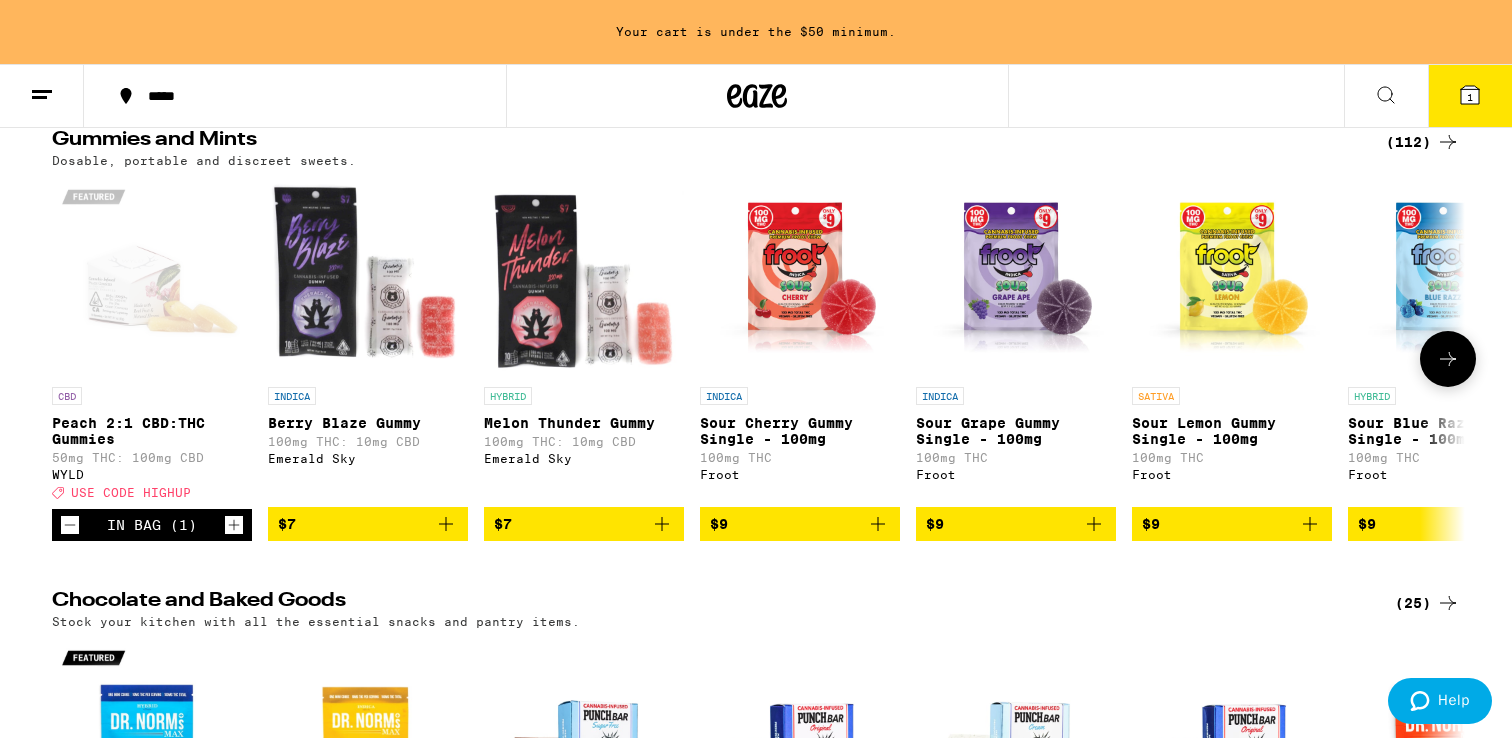 click 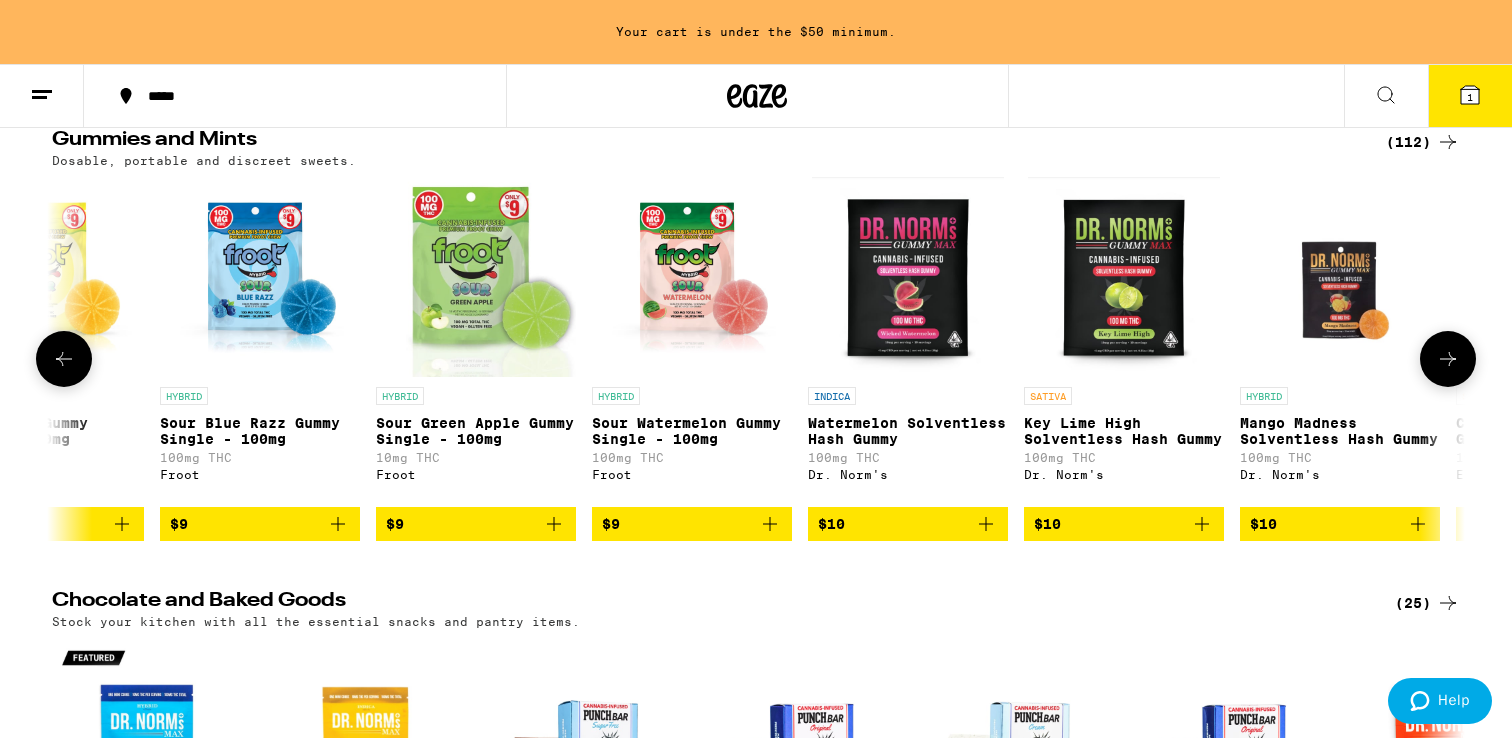 scroll, scrollTop: 0, scrollLeft: 1190, axis: horizontal 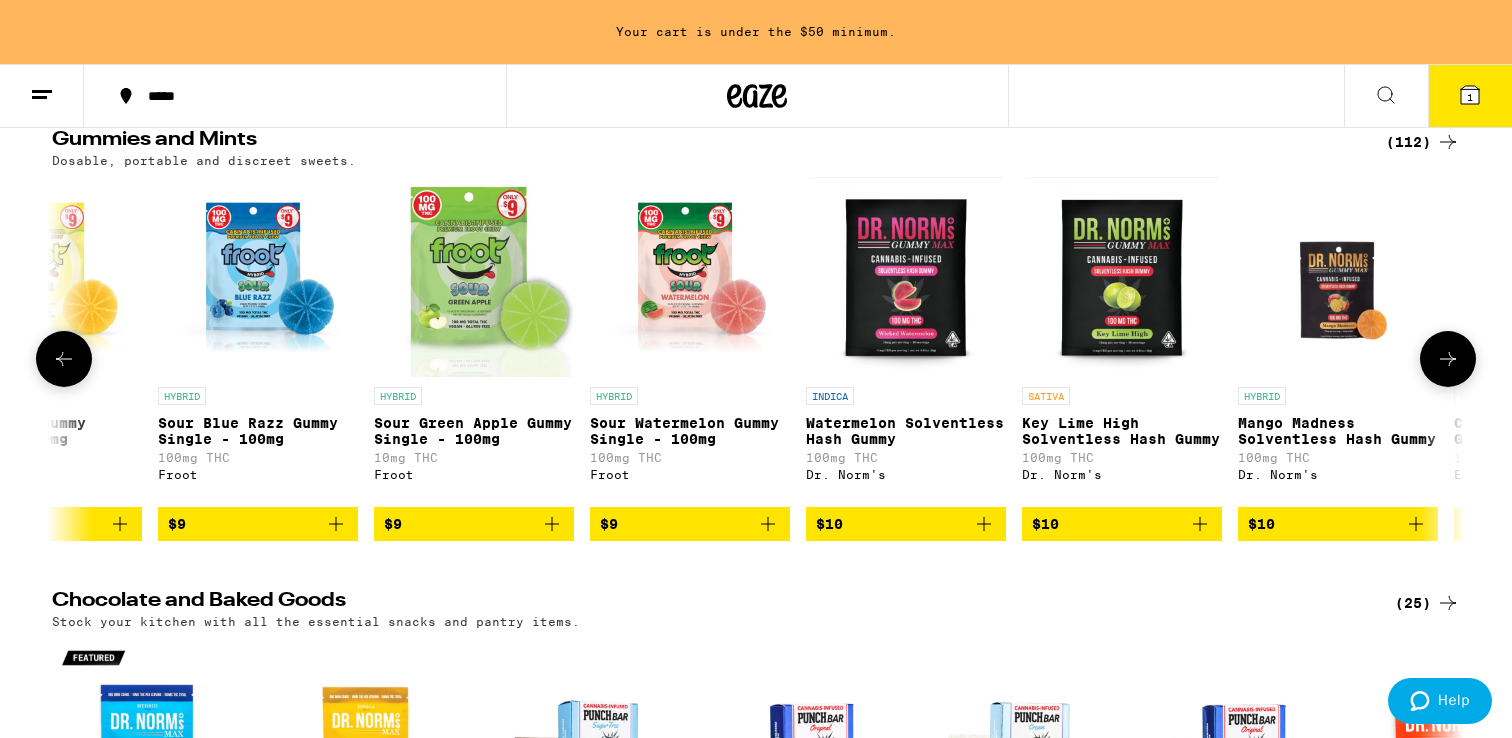 click 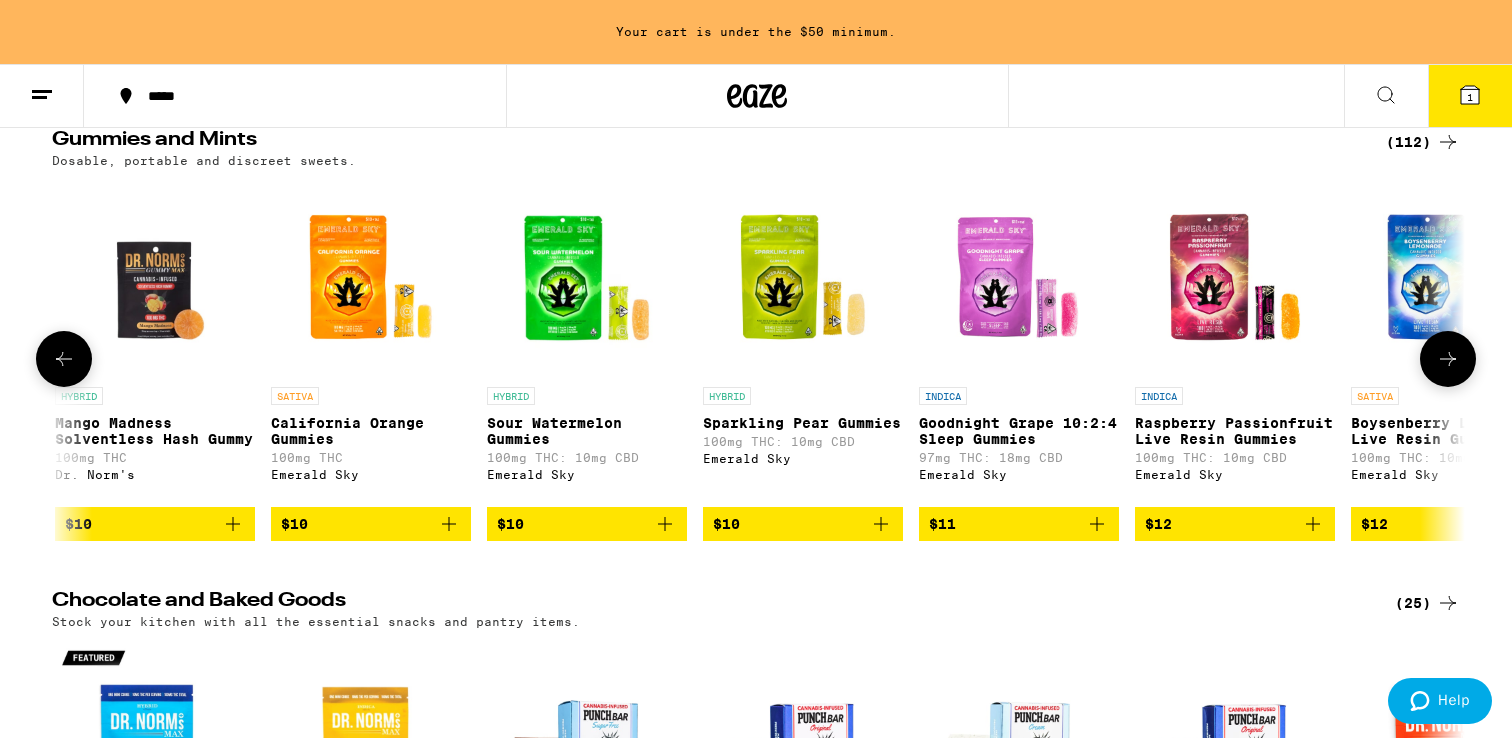 scroll, scrollTop: 0, scrollLeft: 2380, axis: horizontal 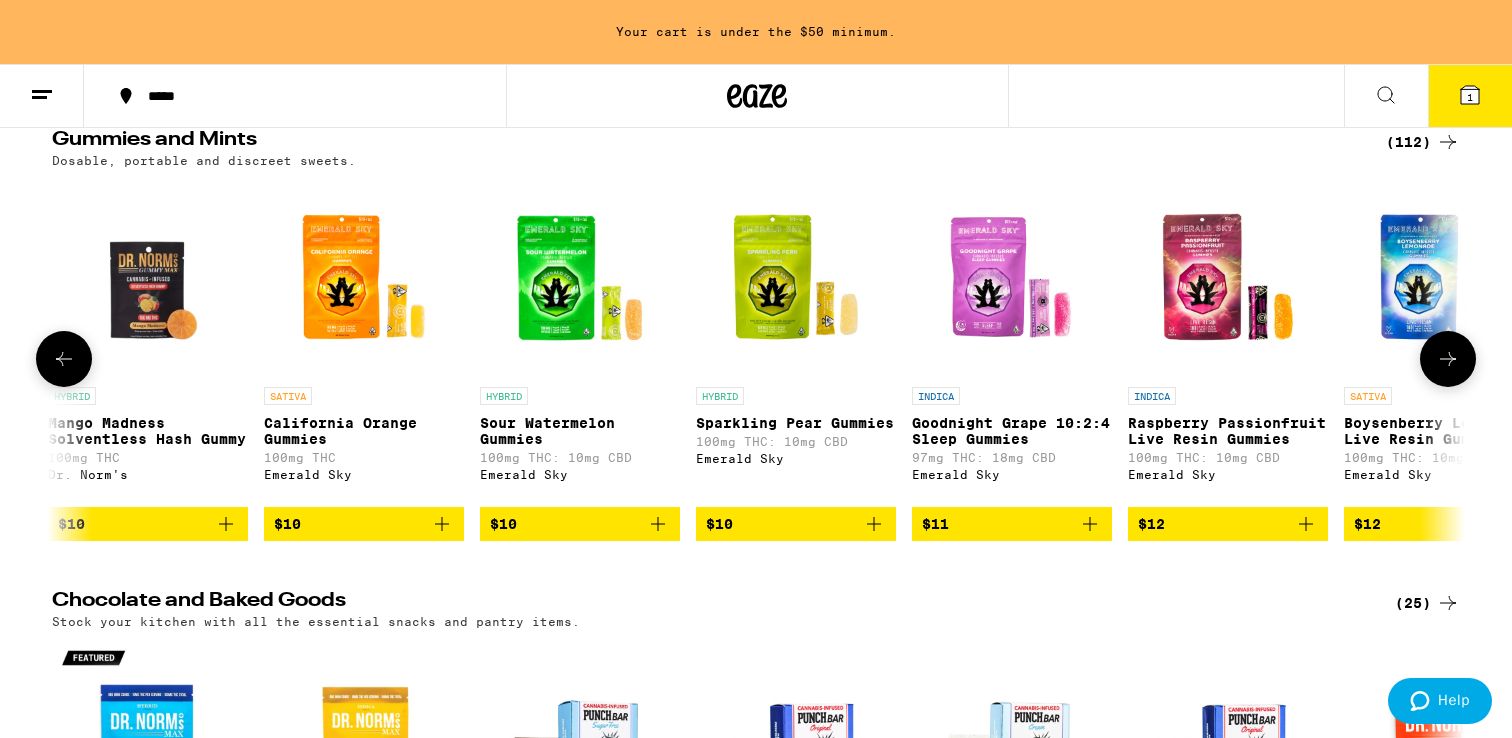 click 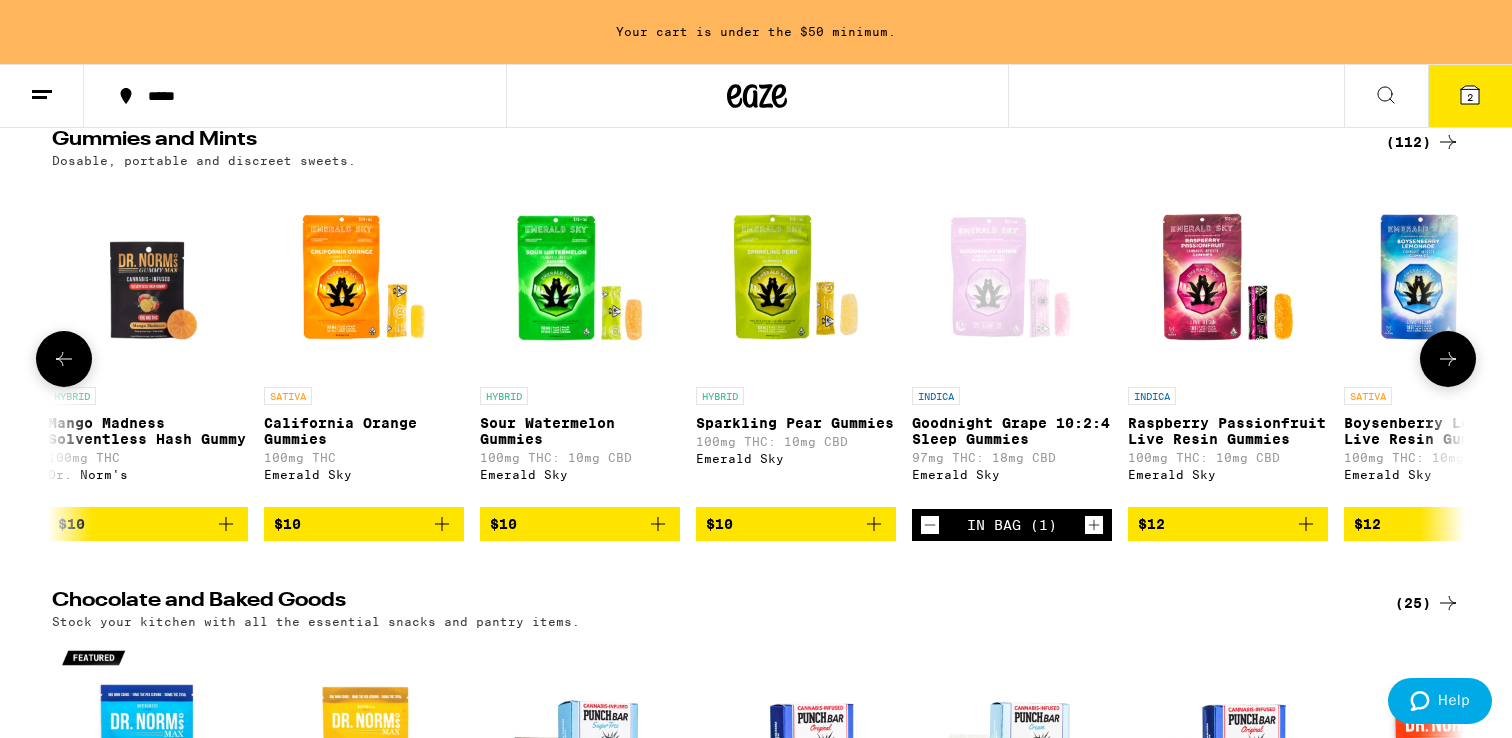 click 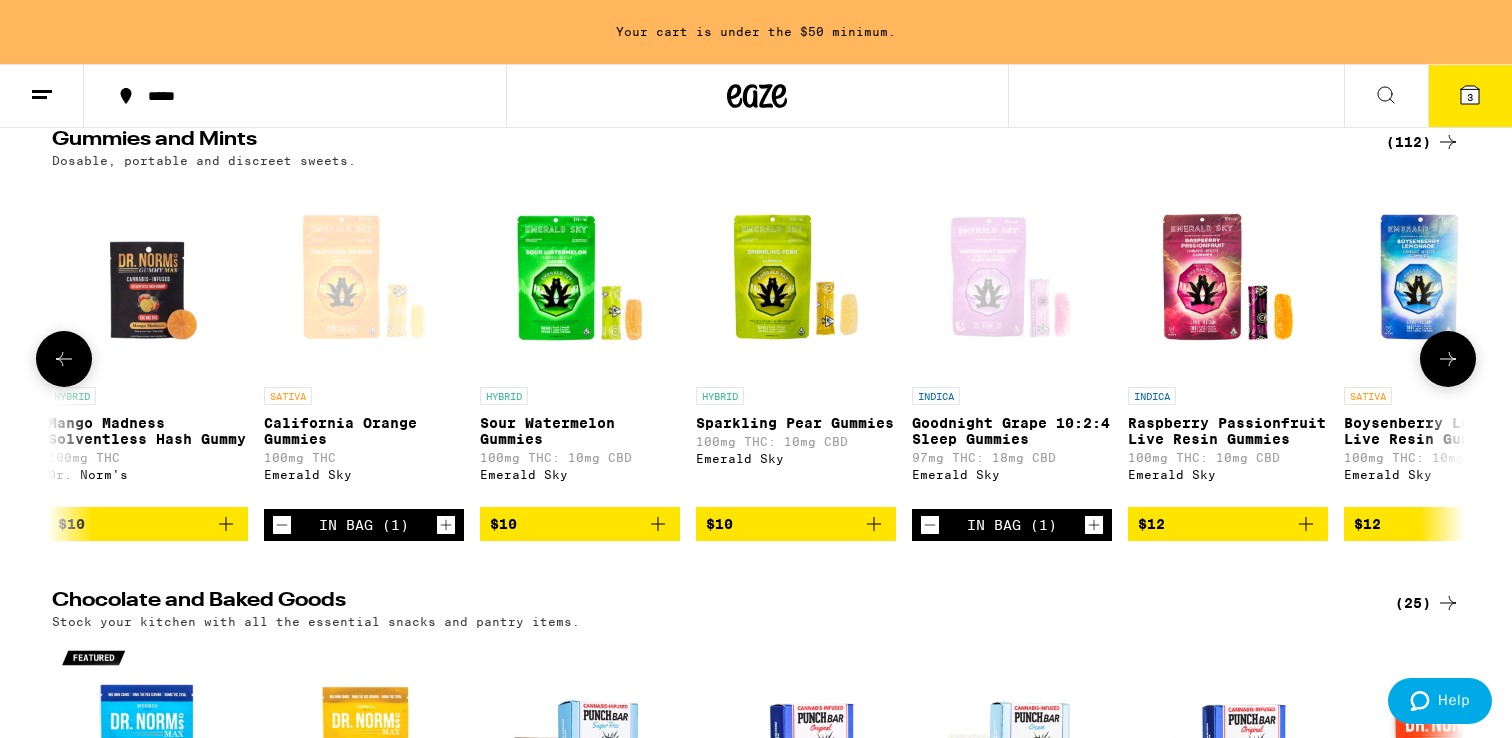 click 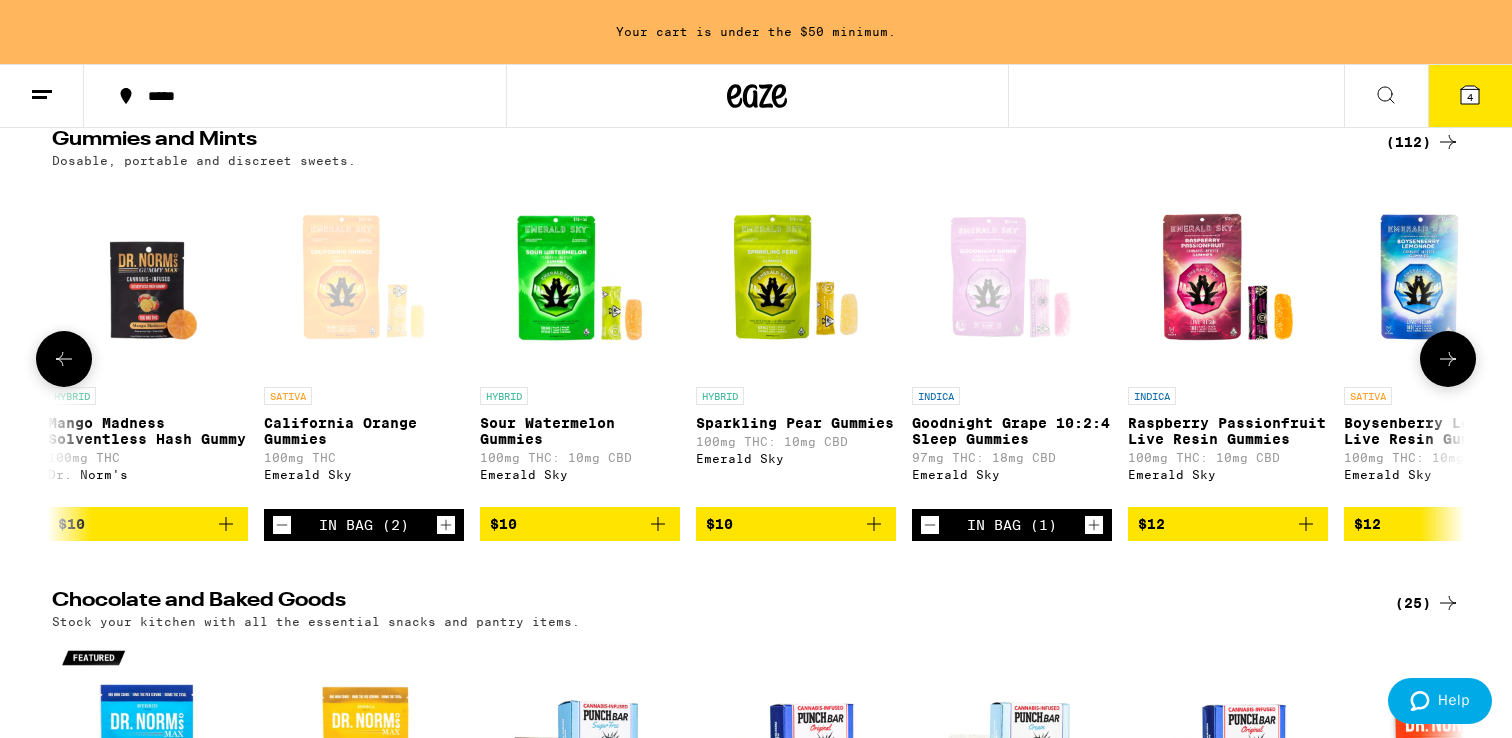 click at bounding box center (1012, 277) 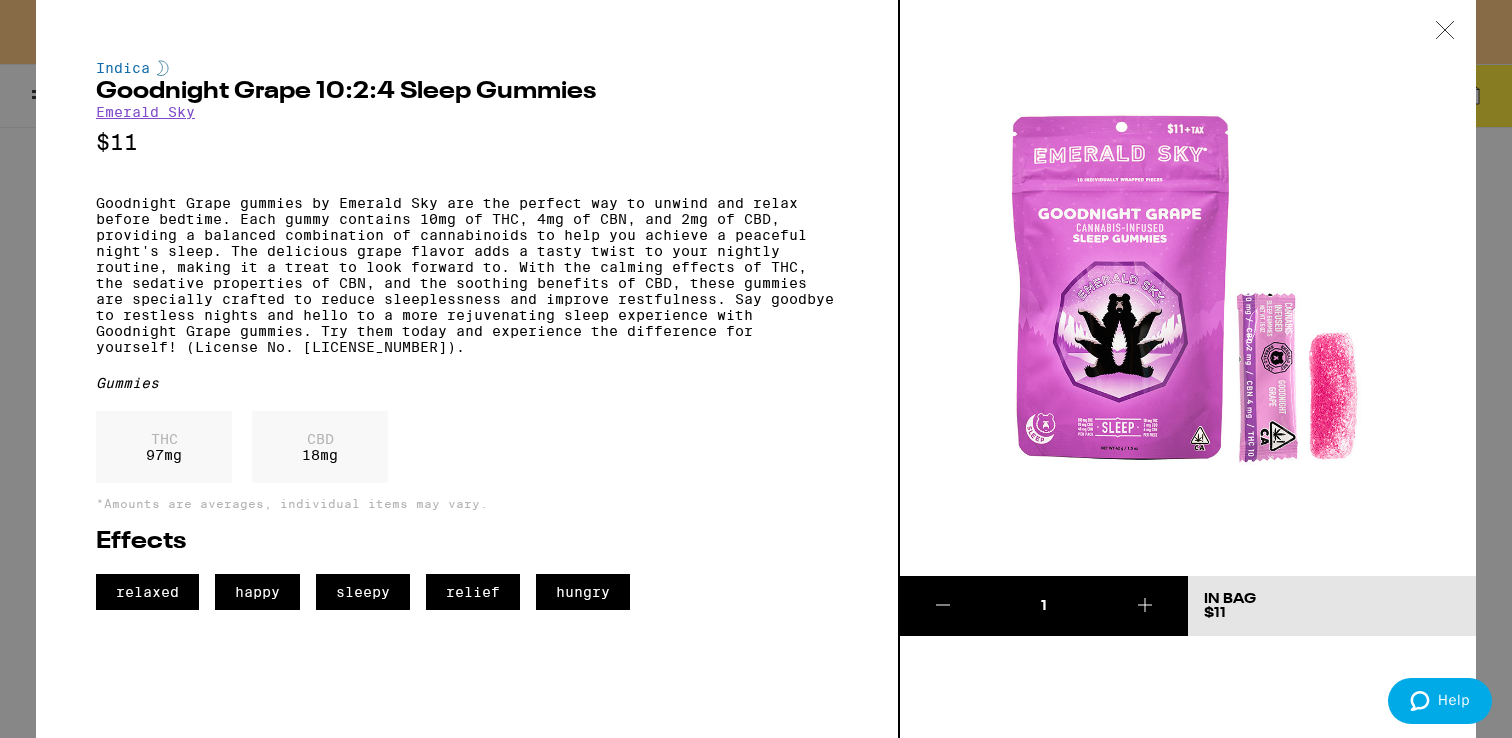 click 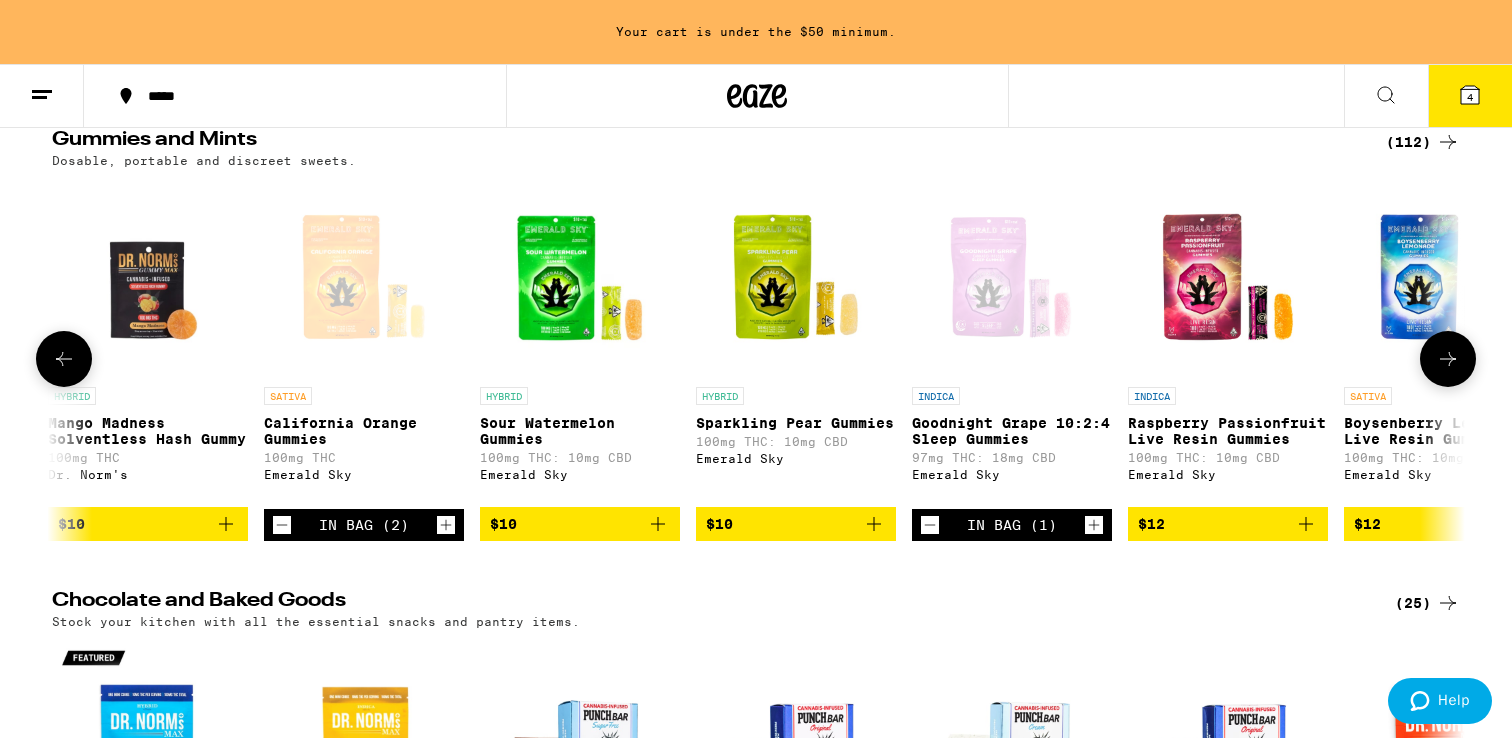 click 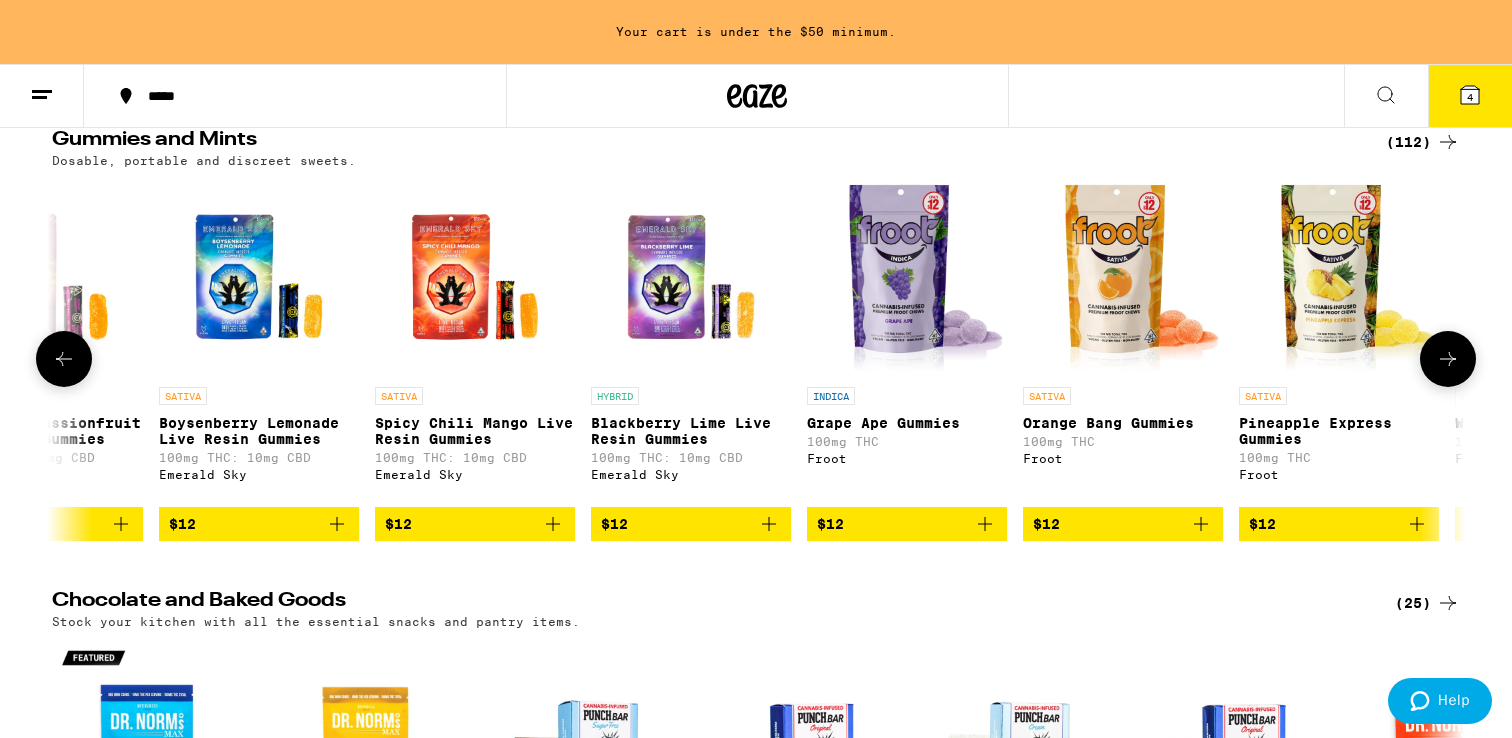 scroll, scrollTop: 0, scrollLeft: 3570, axis: horizontal 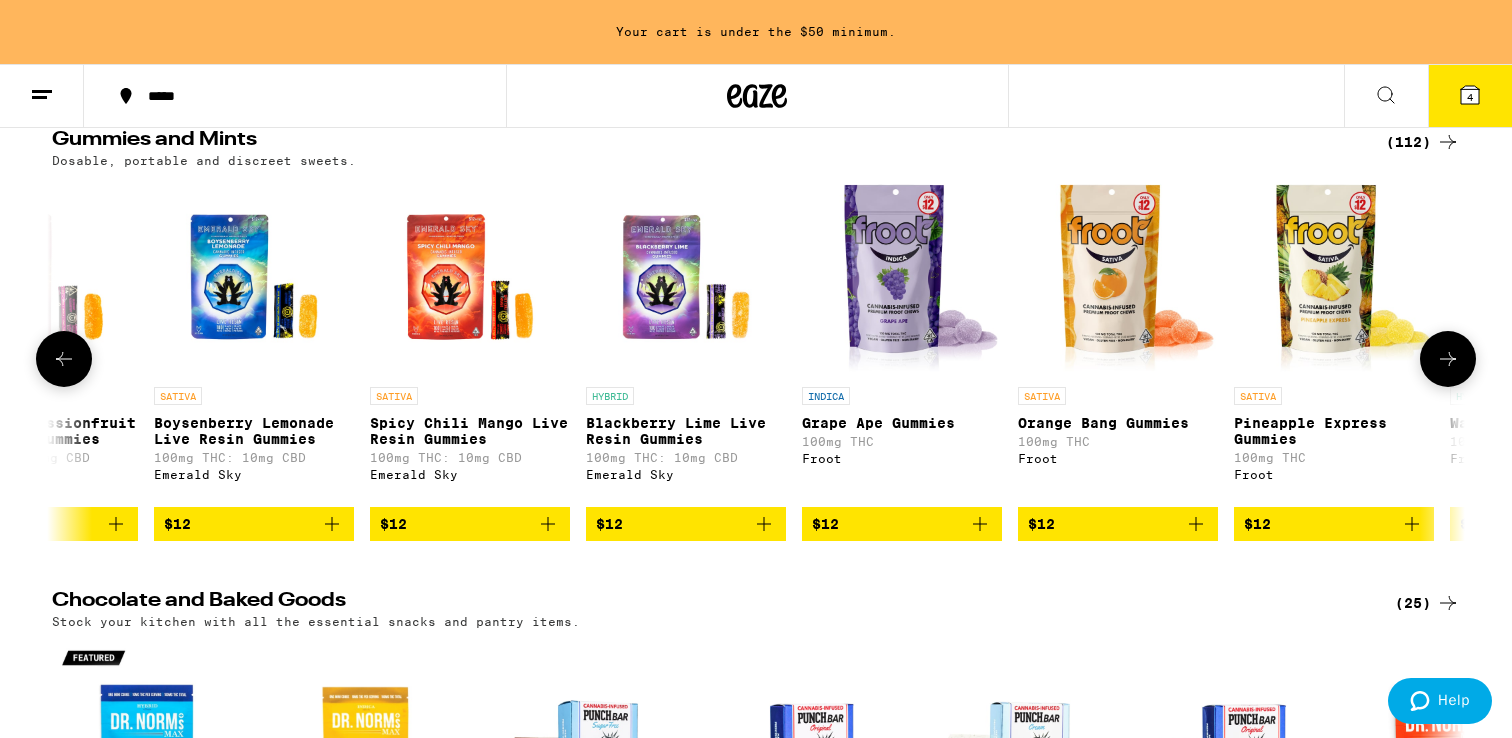 click 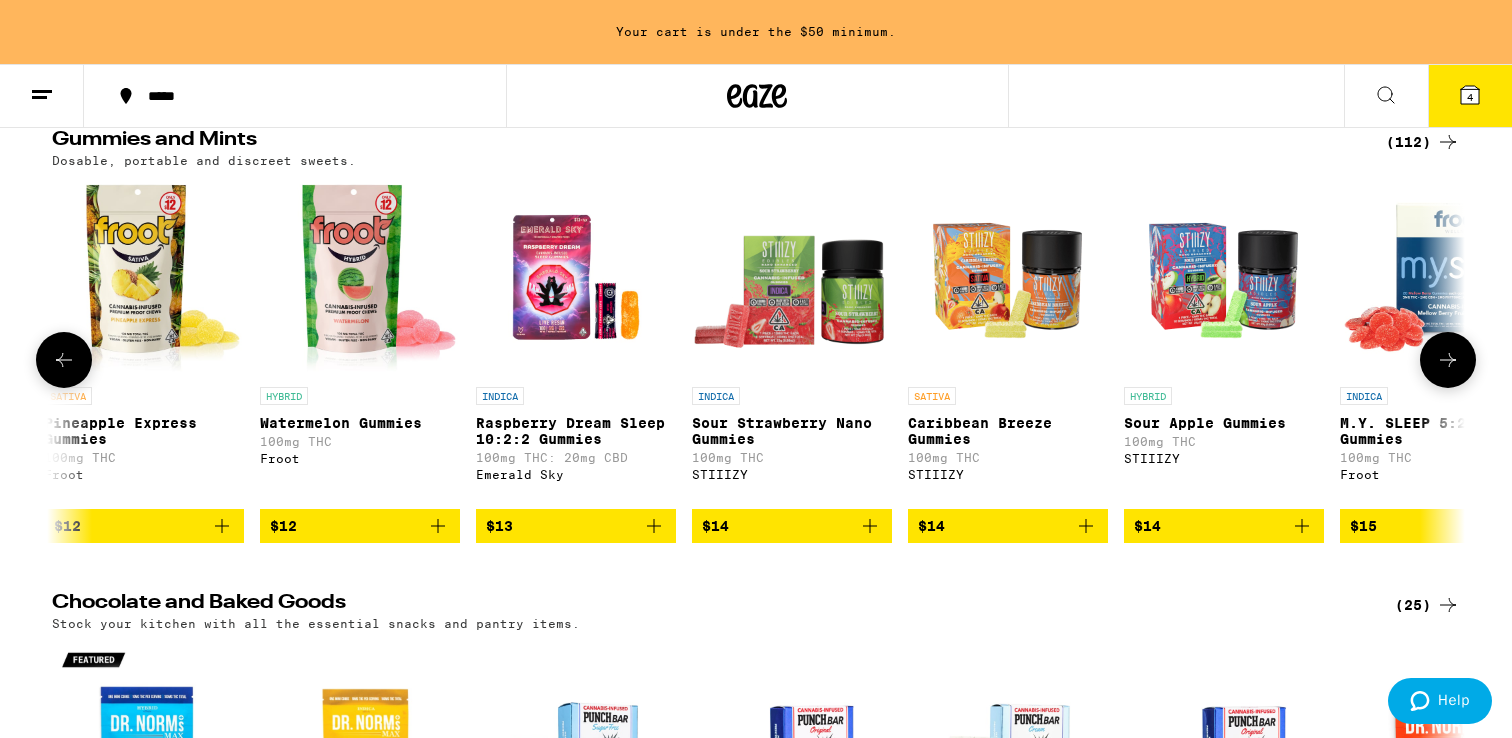 click 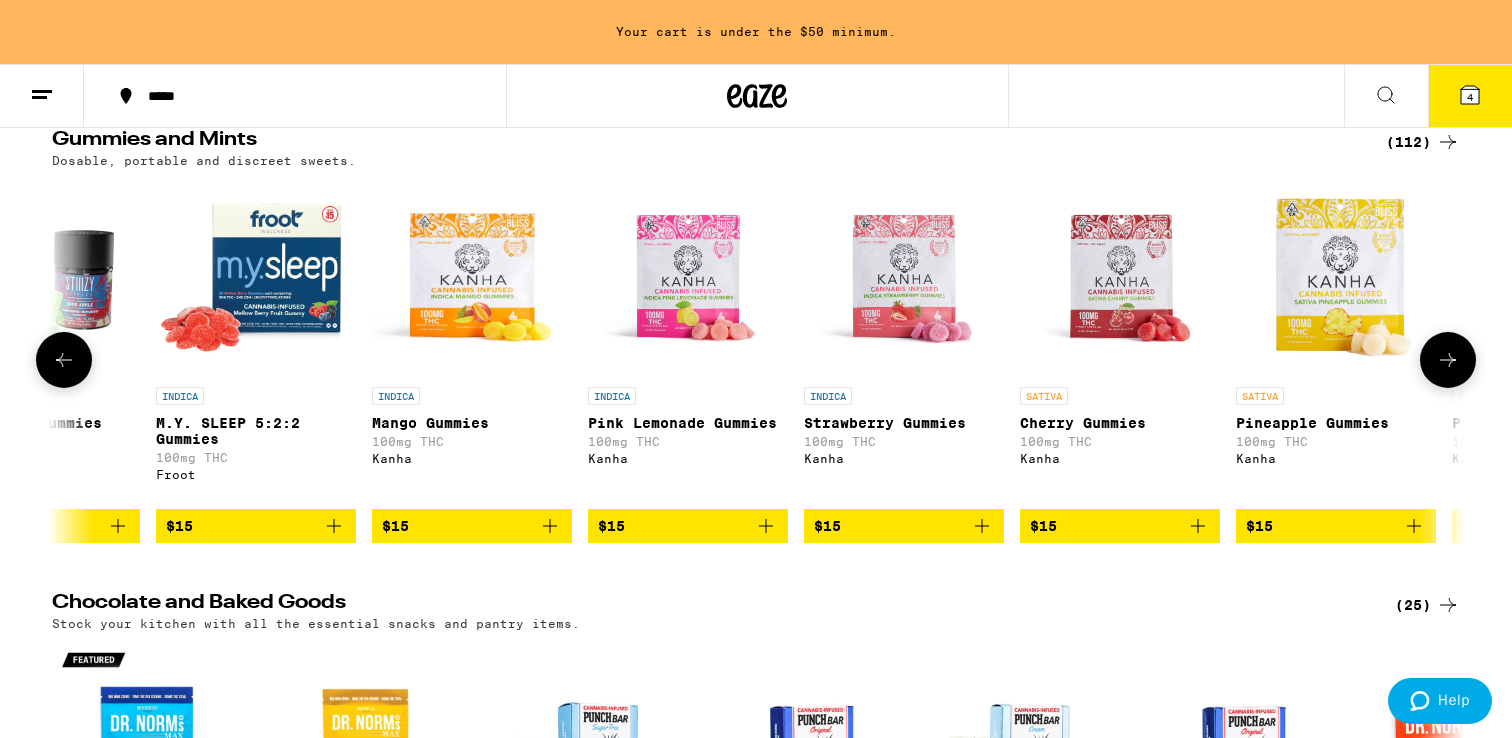 scroll, scrollTop: 0, scrollLeft: 5950, axis: horizontal 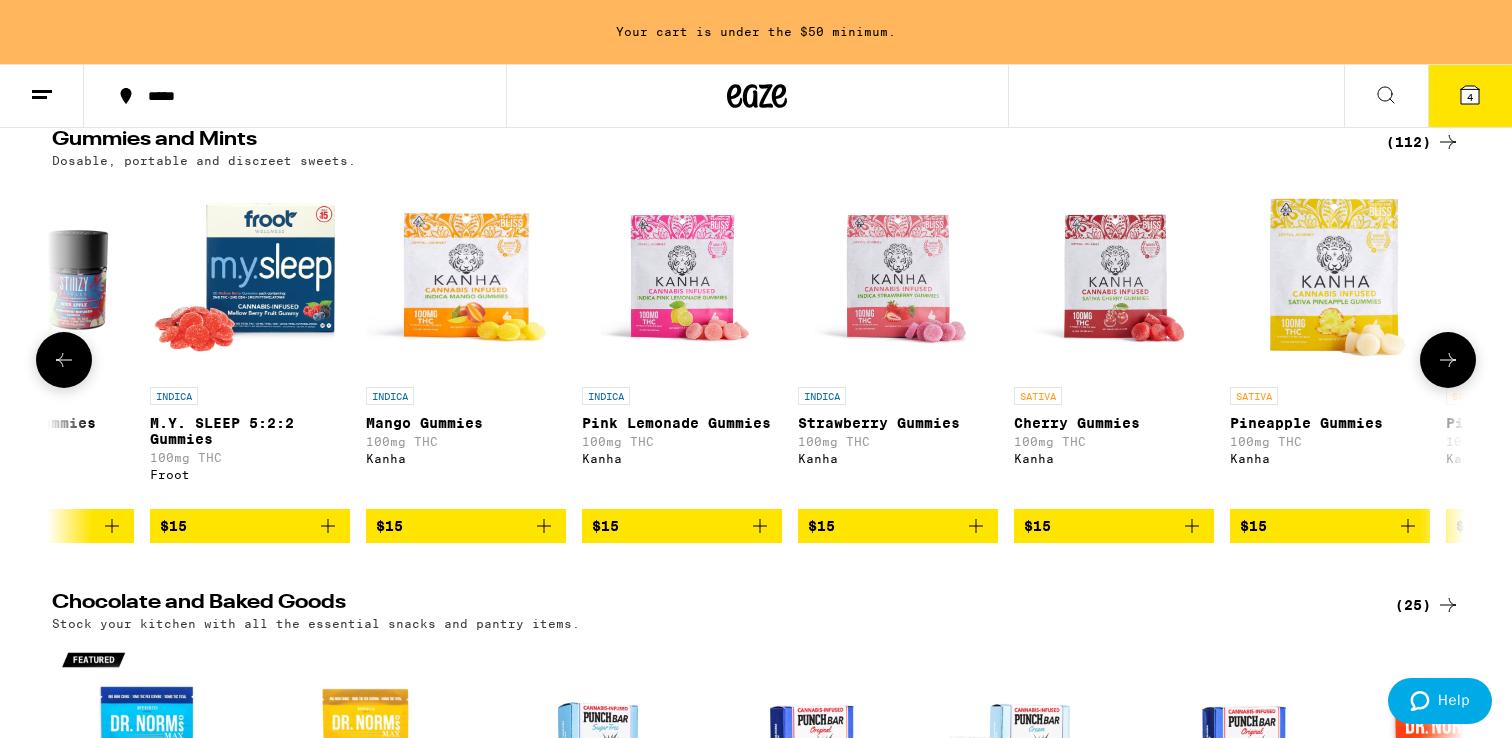 click at bounding box center (1114, 277) 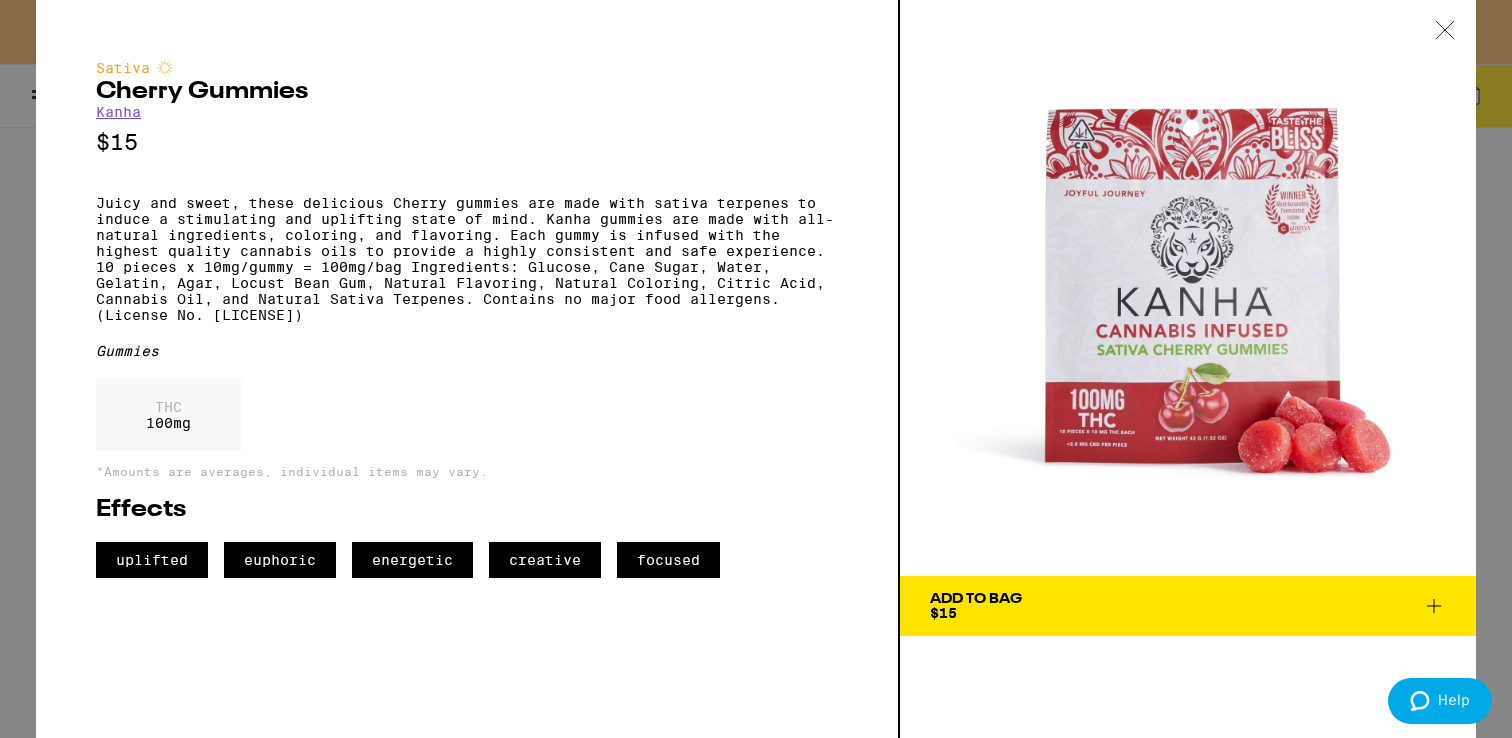 click 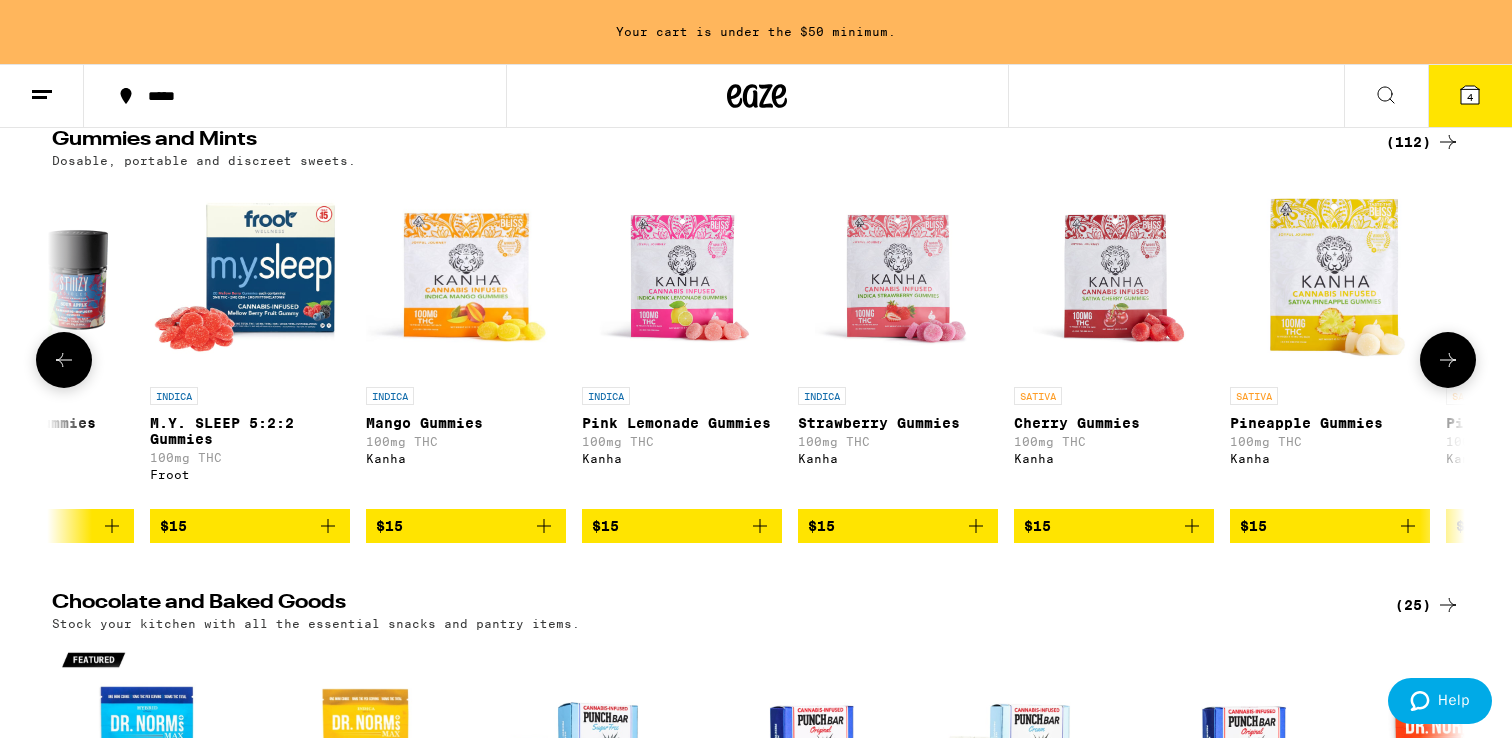 click at bounding box center (466, 277) 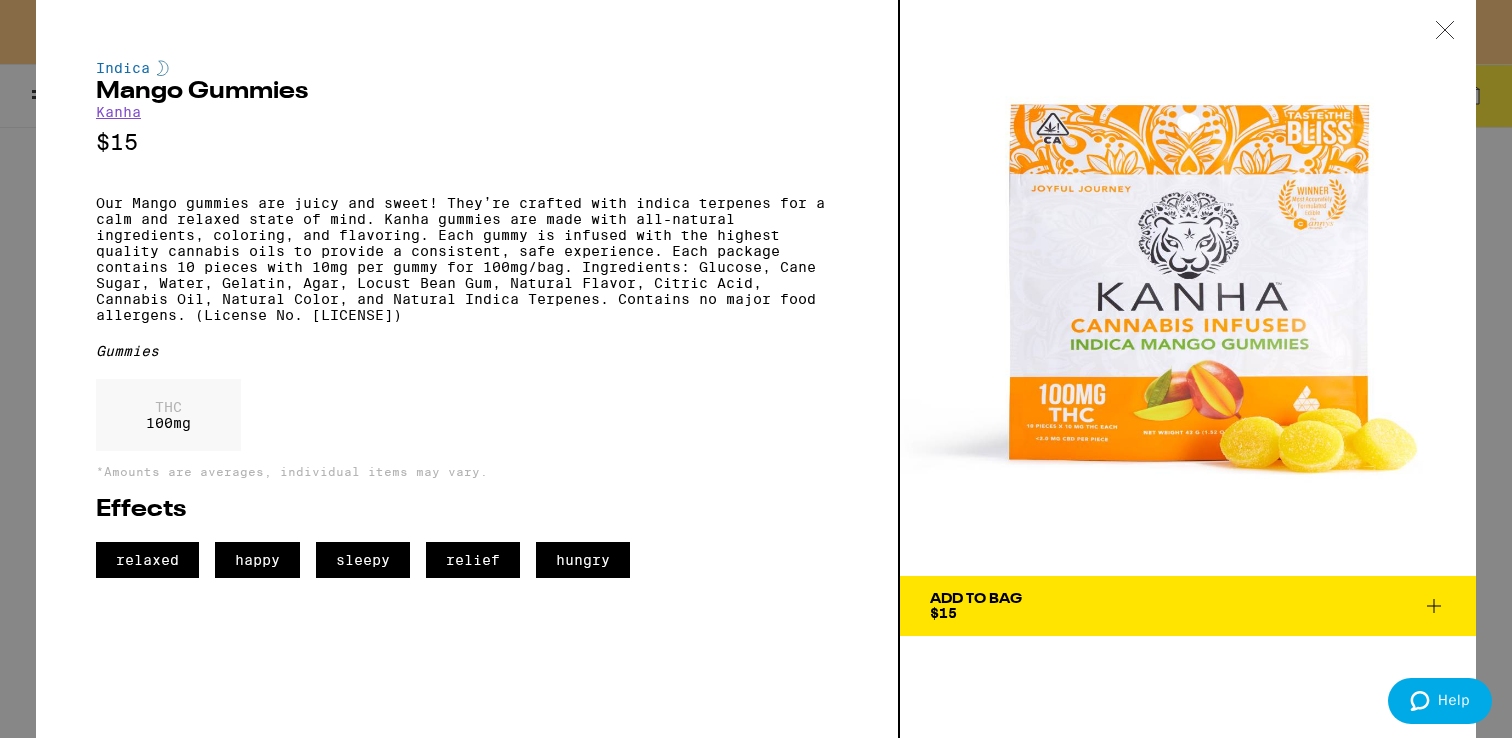 click 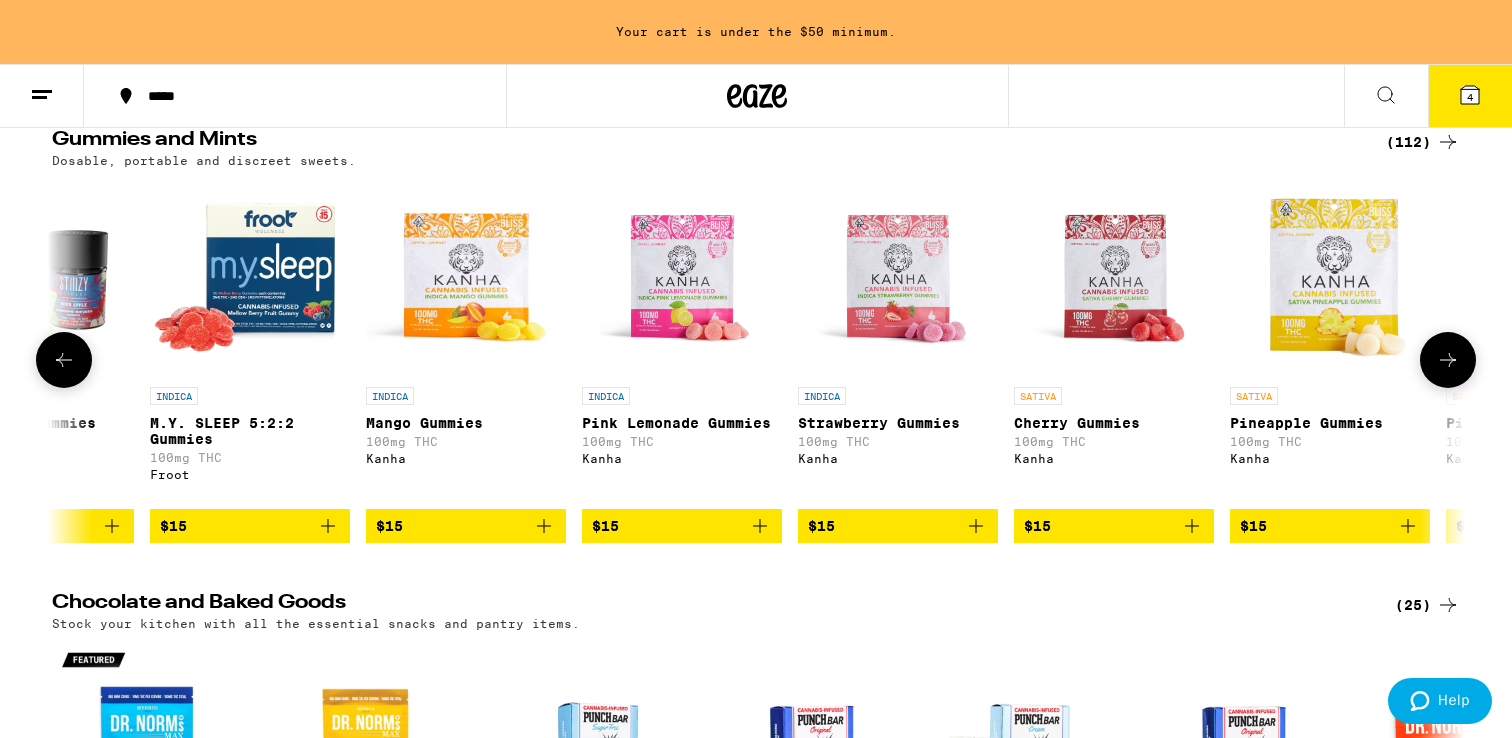 click at bounding box center (1114, 277) 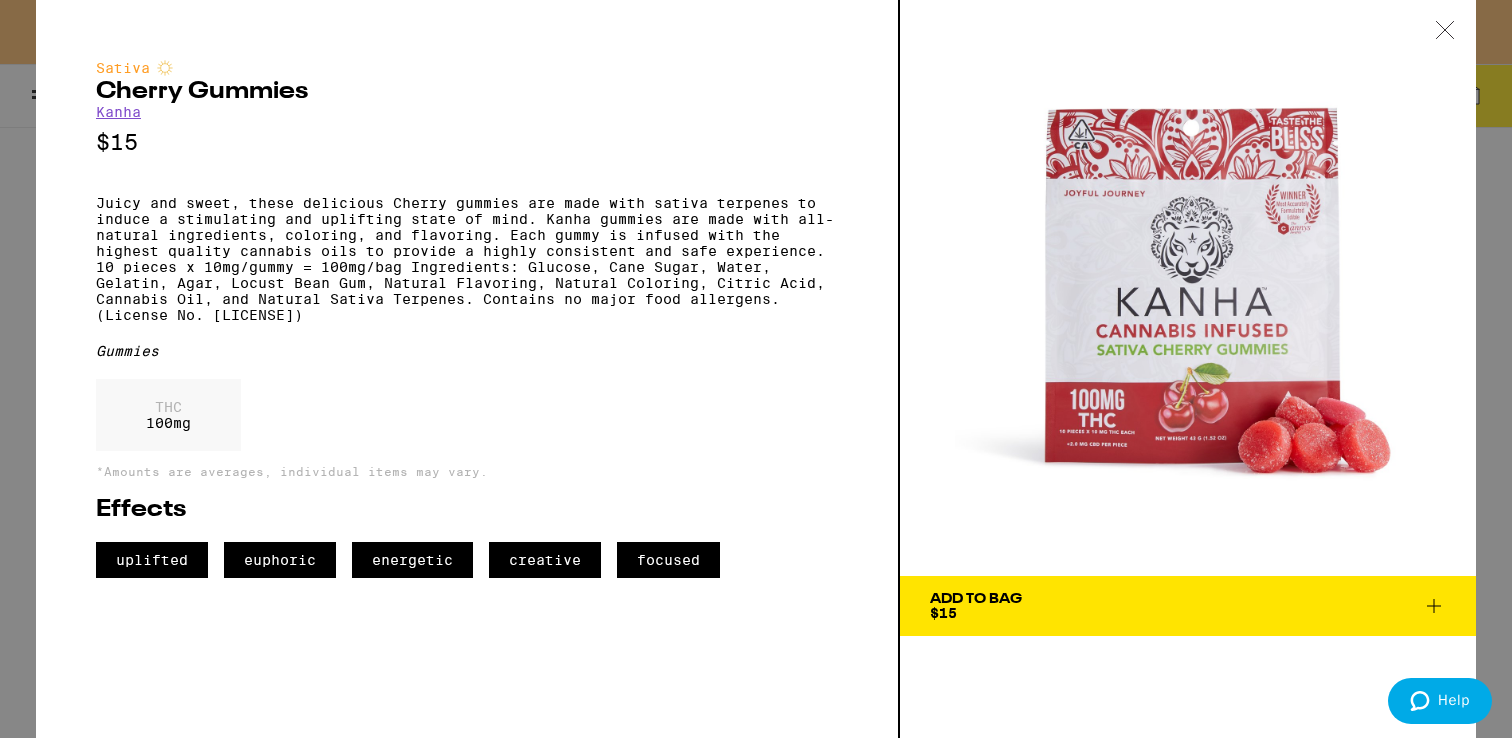 click 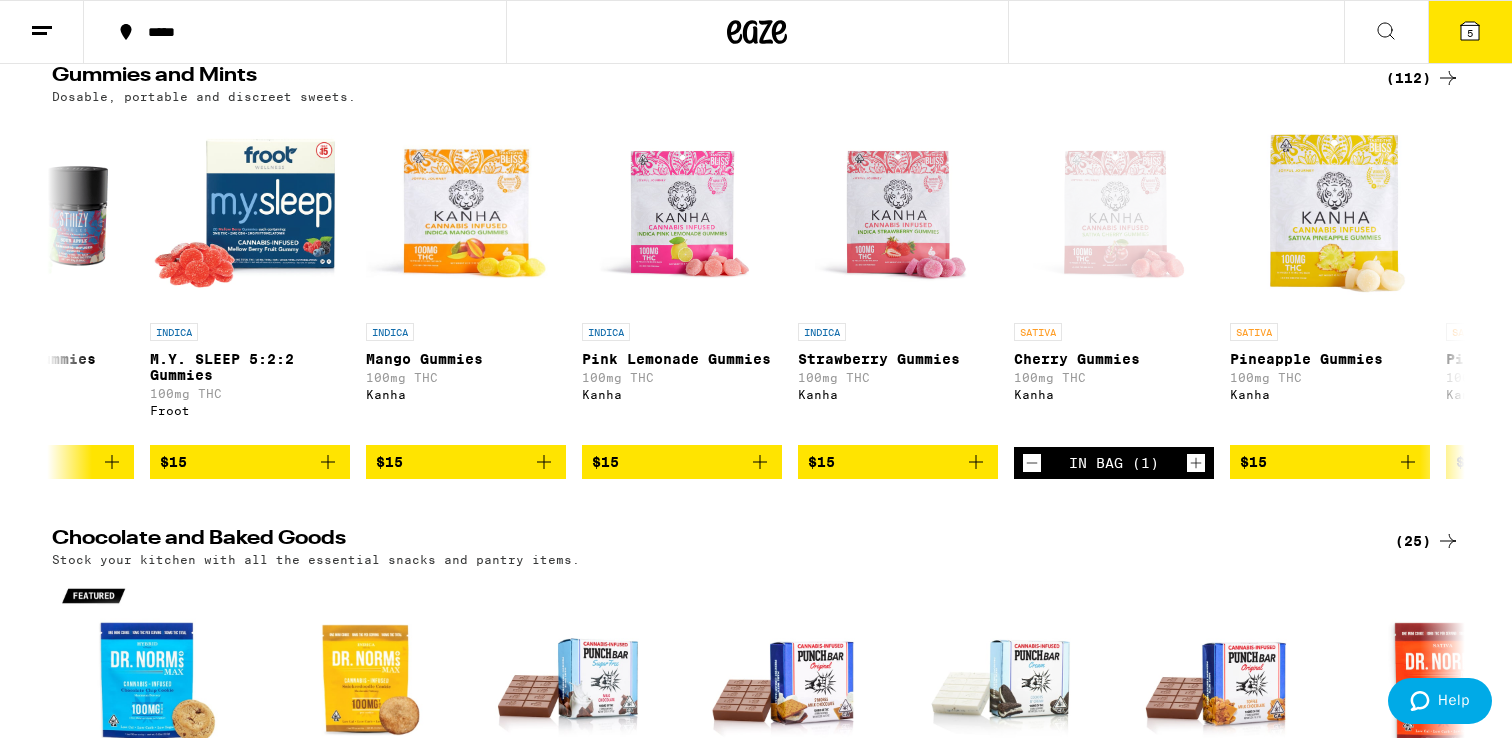 scroll, scrollTop: 148, scrollLeft: 0, axis: vertical 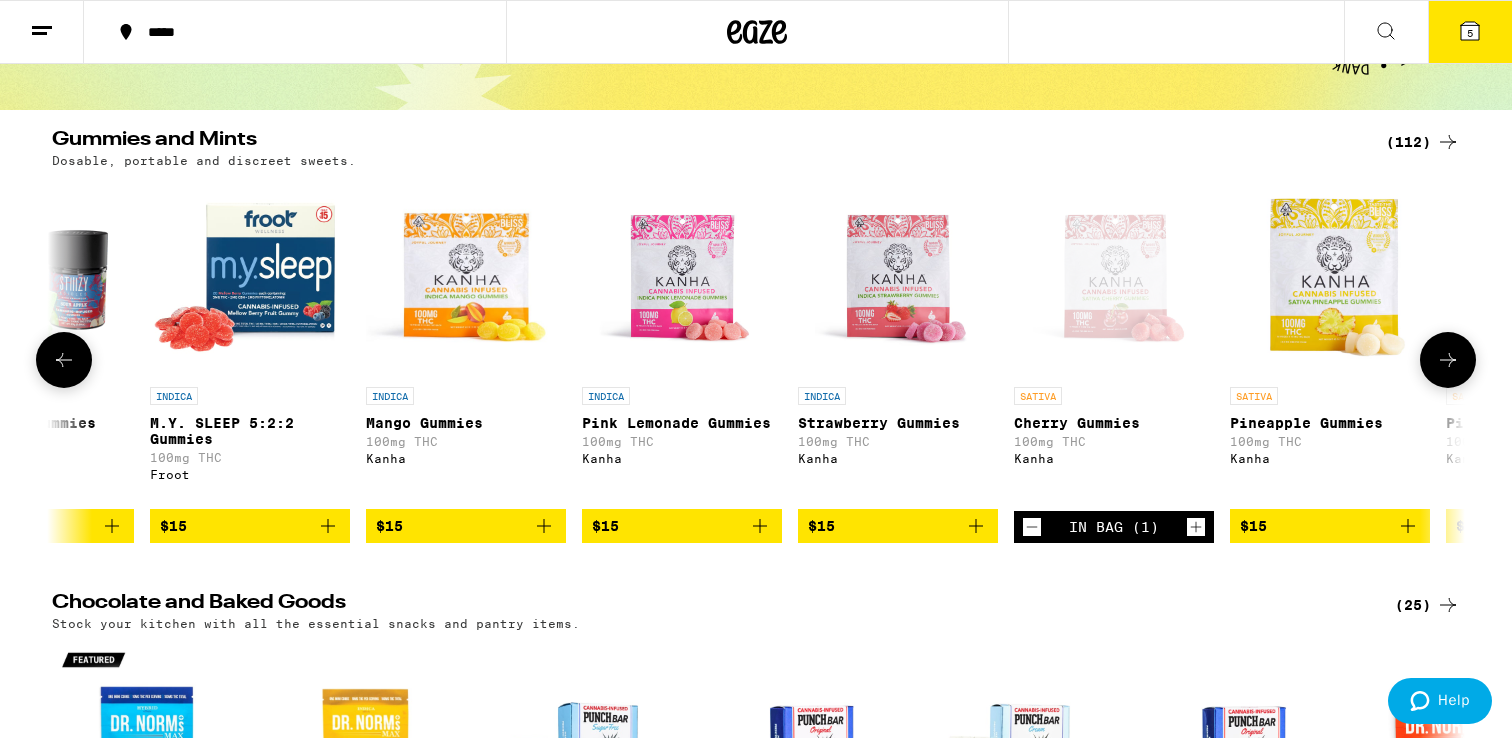 click 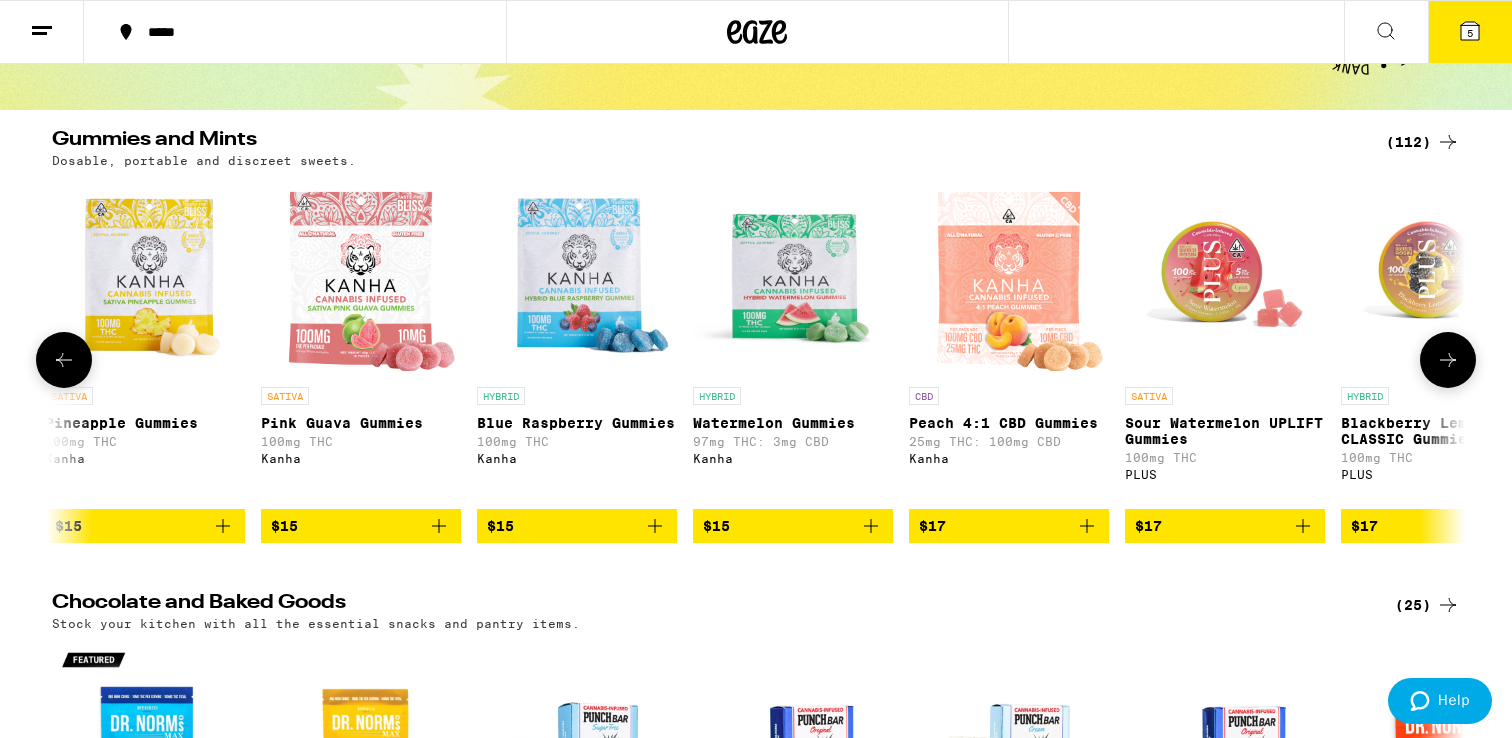 scroll, scrollTop: 0, scrollLeft: 7140, axis: horizontal 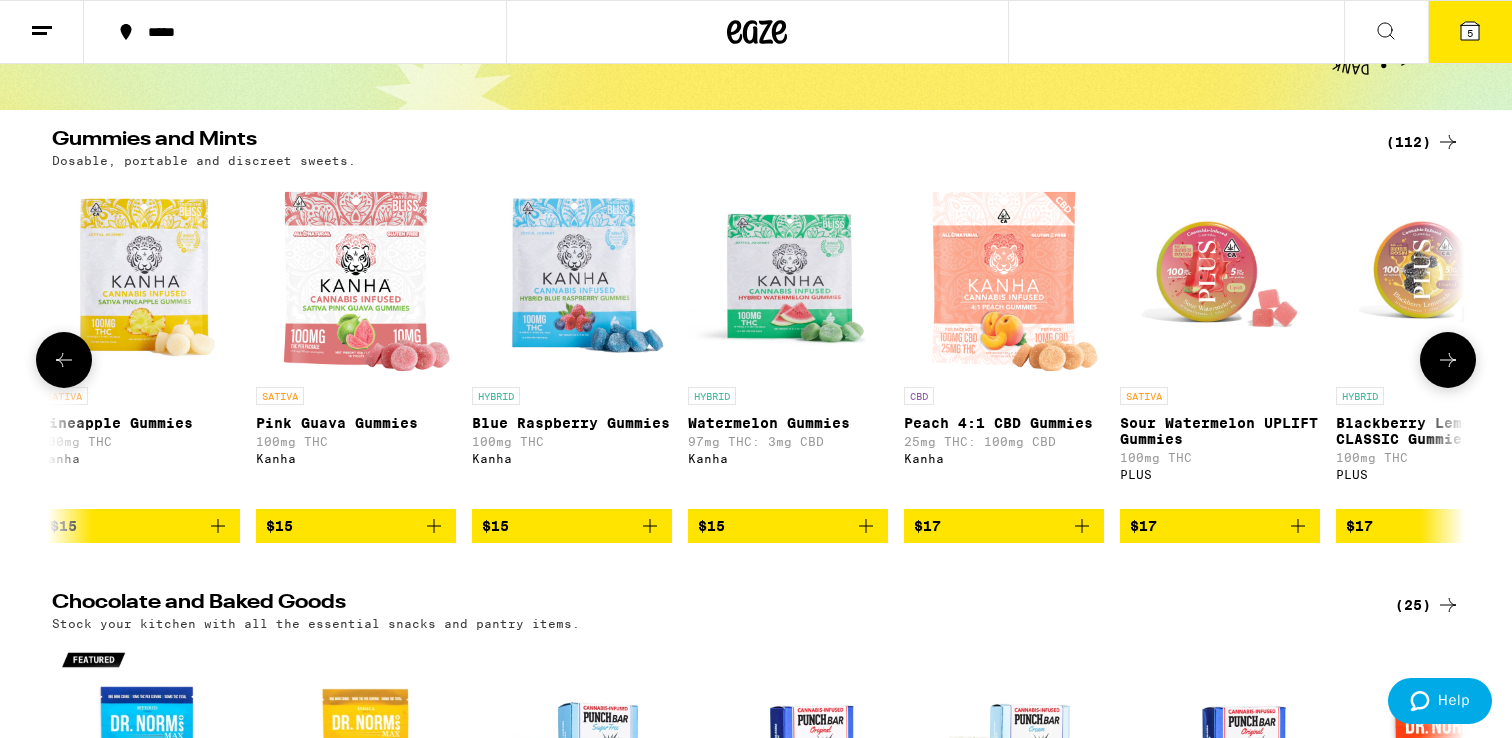 click at bounding box center [355, 277] 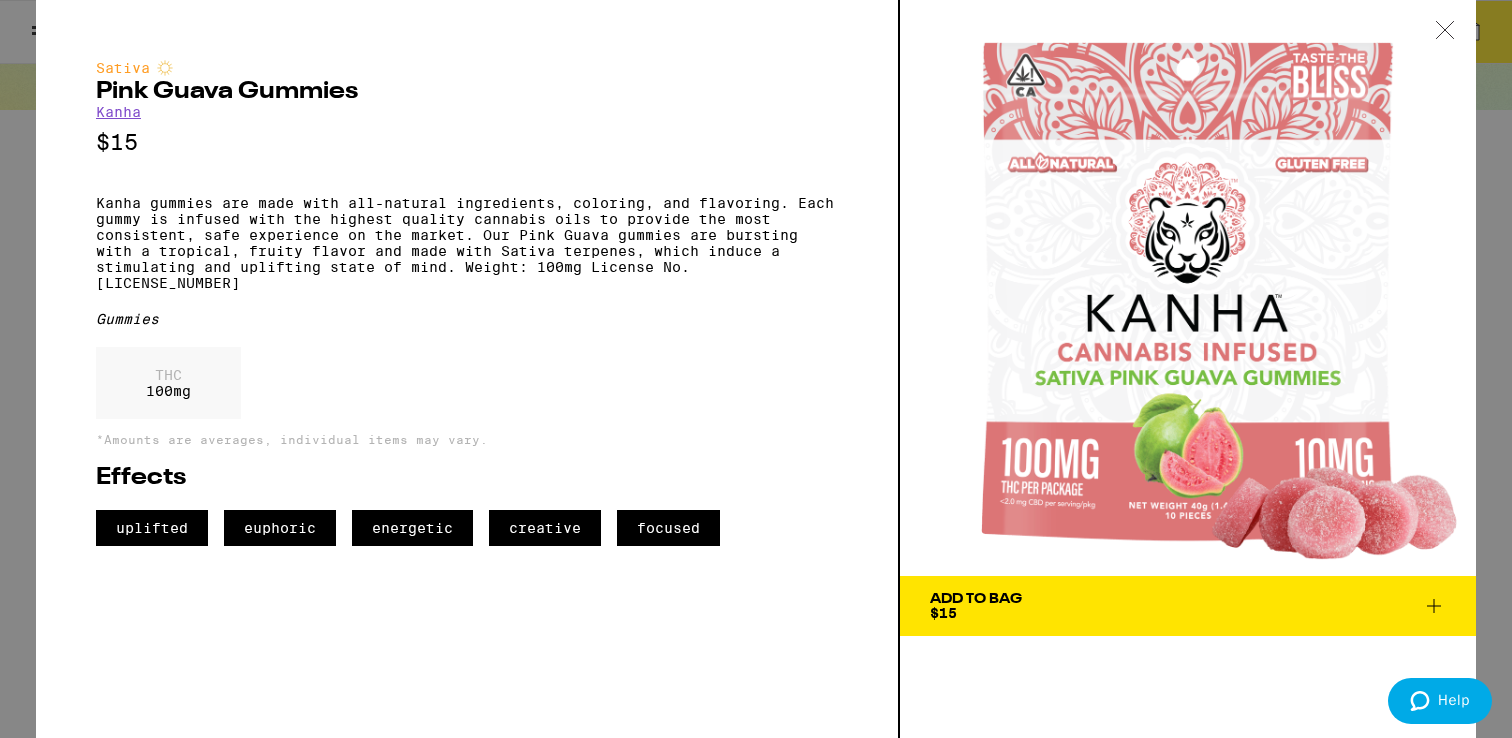 click 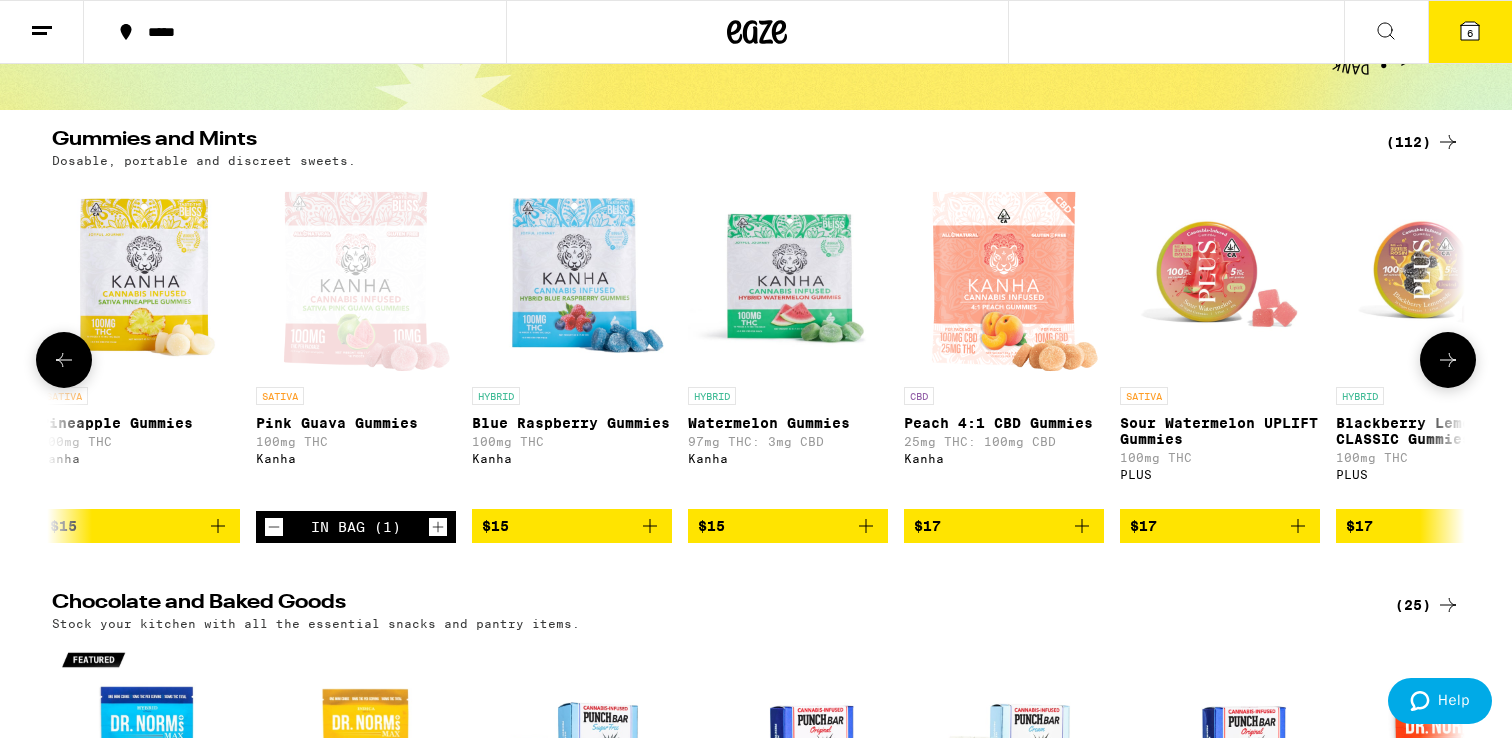 click 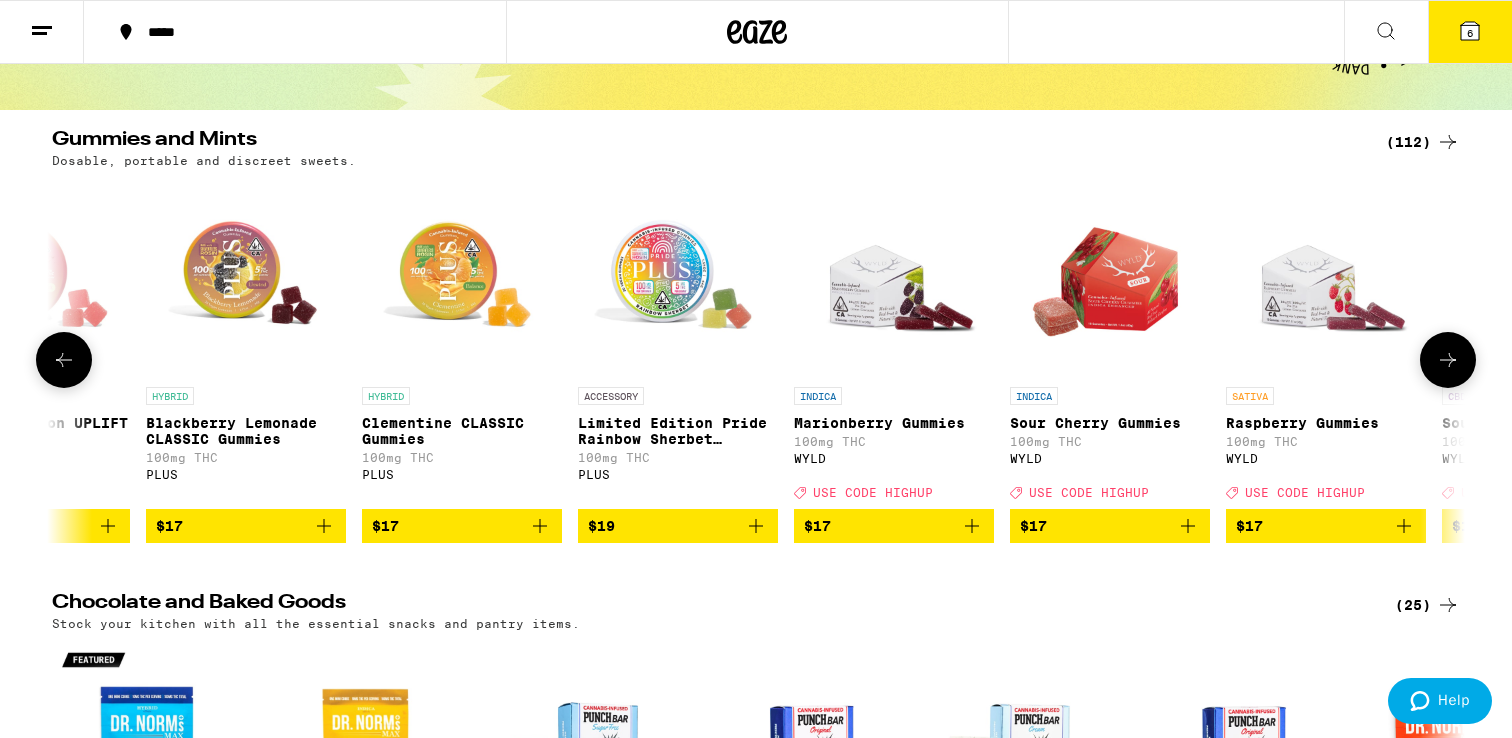 click 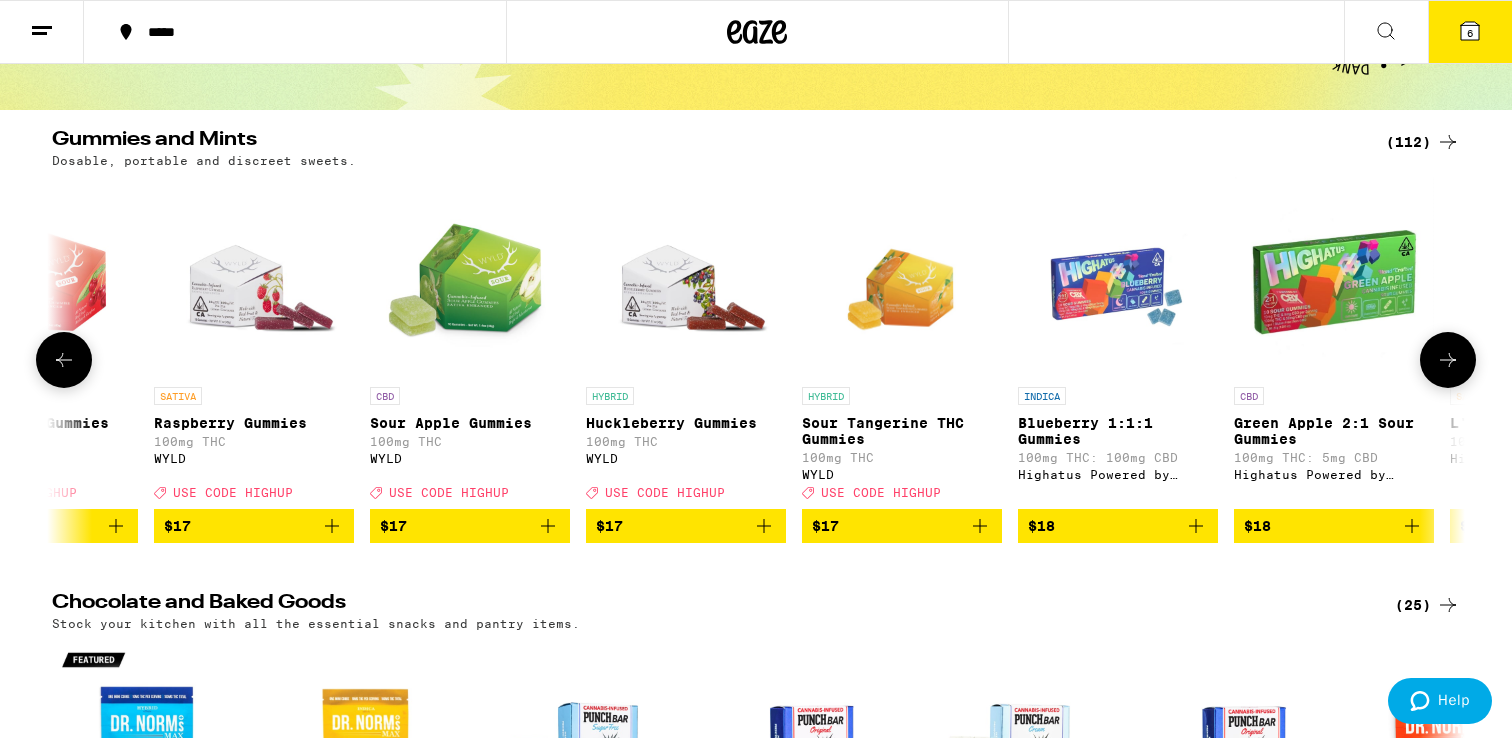 scroll, scrollTop: 0, scrollLeft: 9520, axis: horizontal 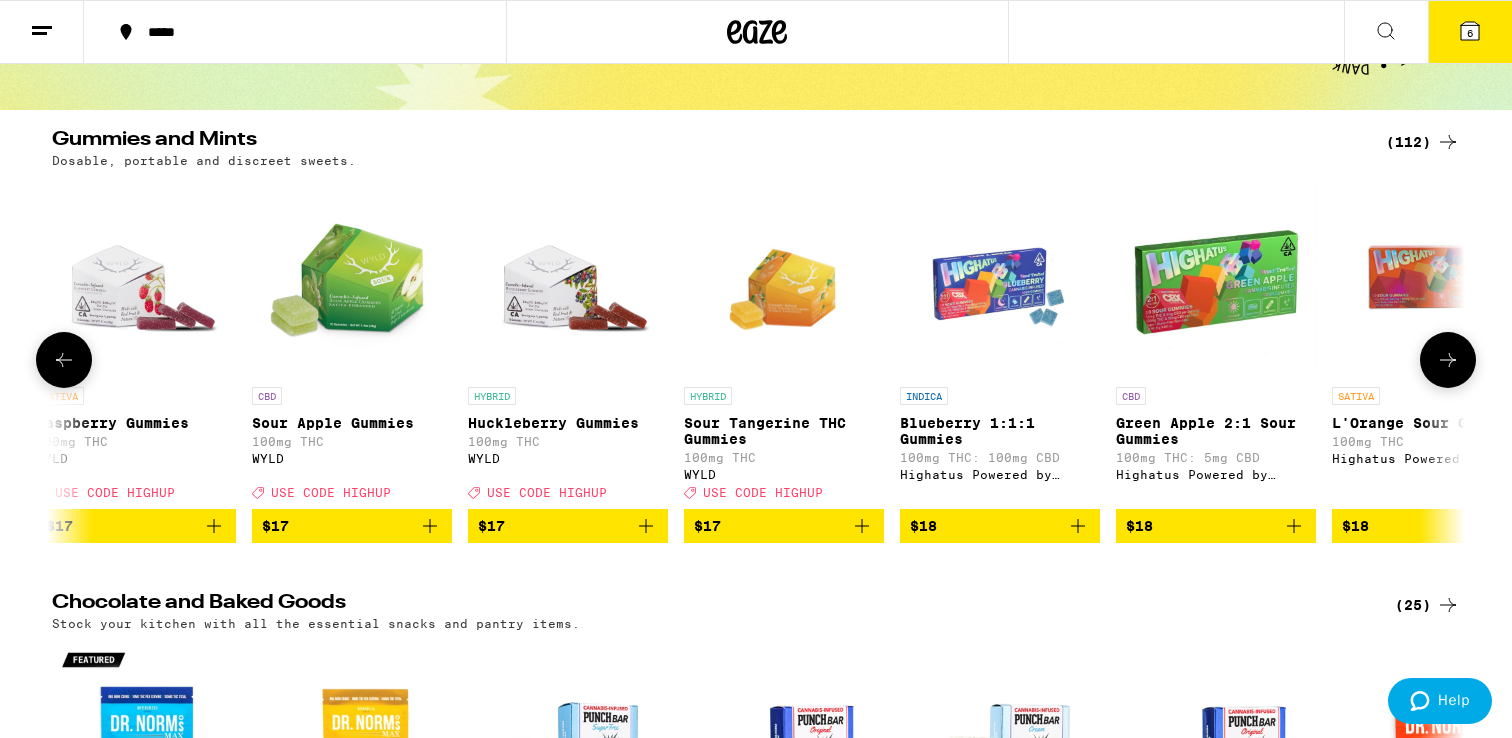 click 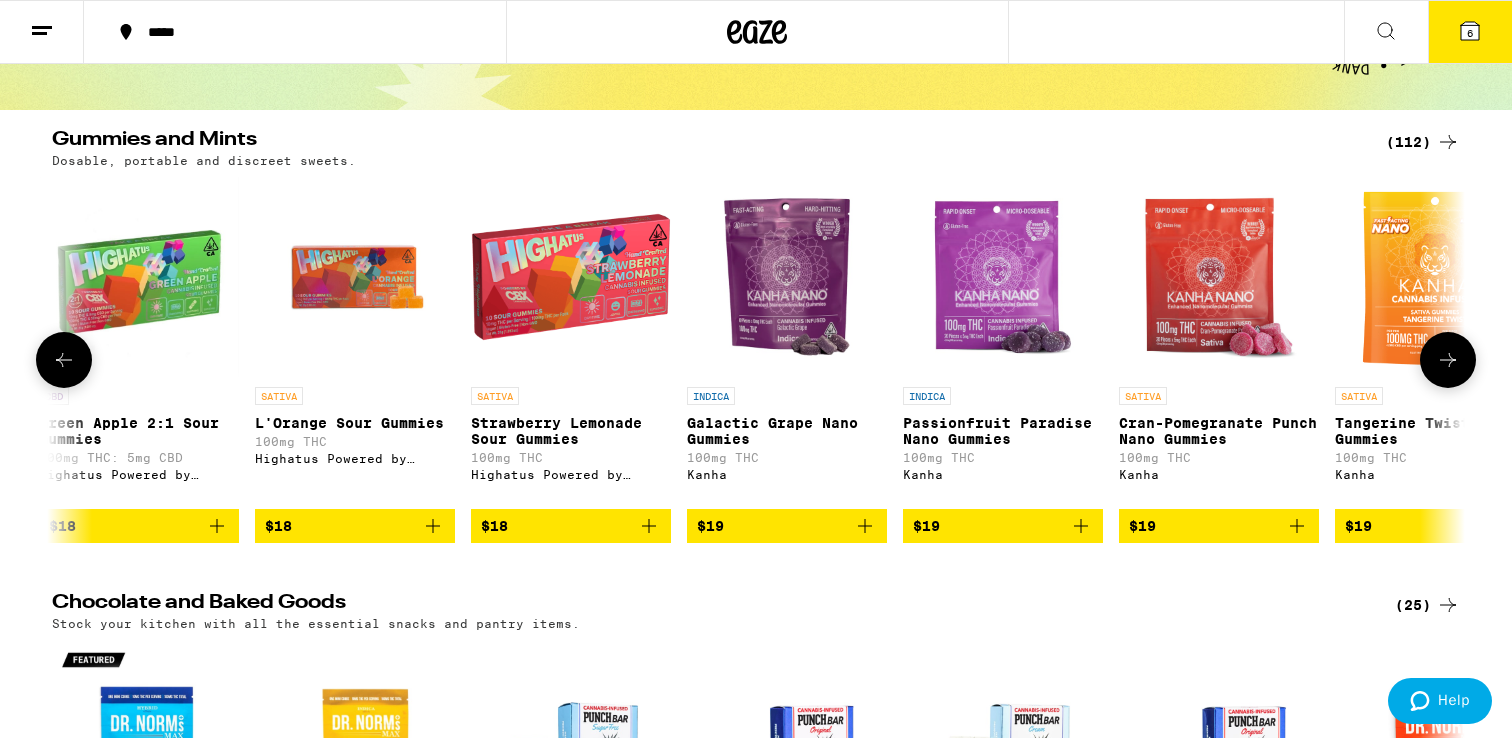 scroll, scrollTop: 0, scrollLeft: 10710, axis: horizontal 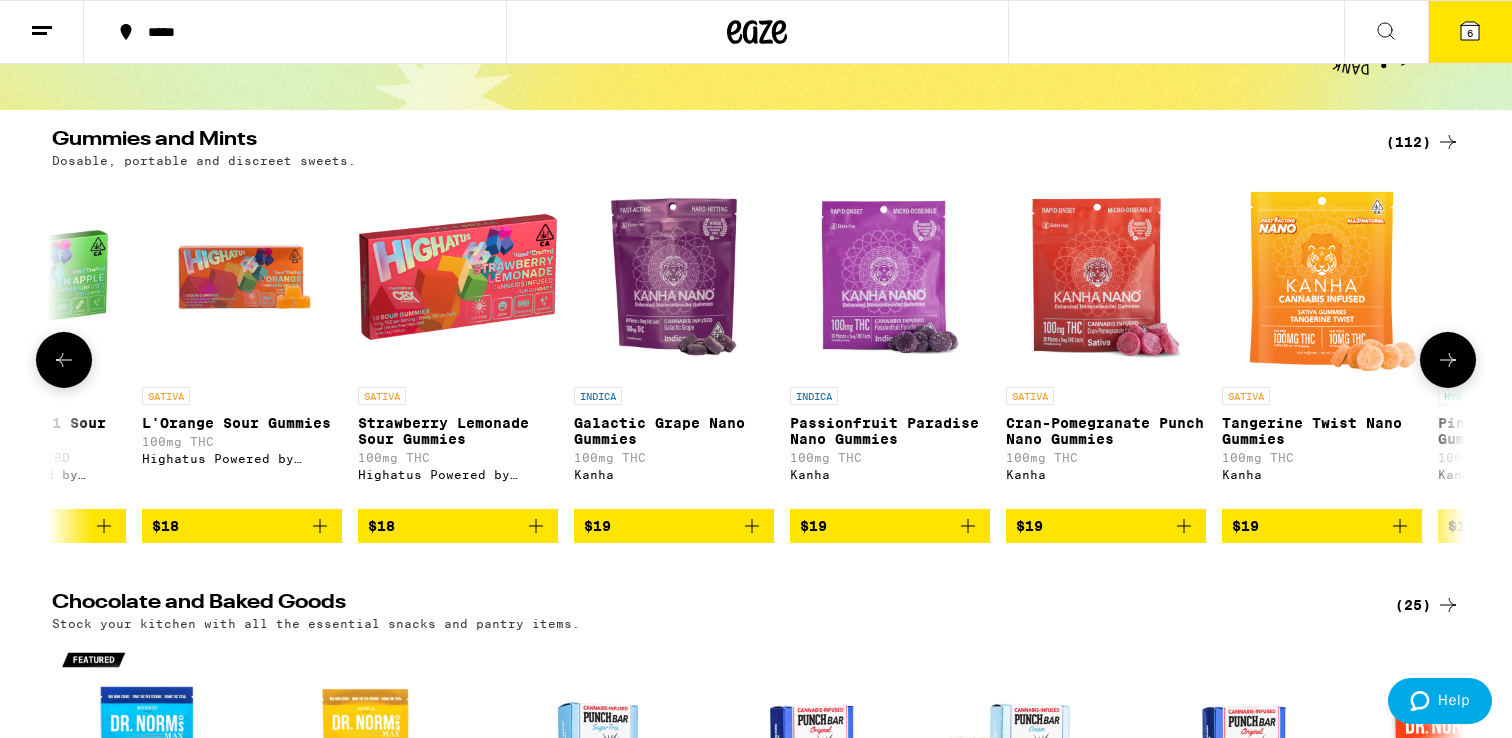 click 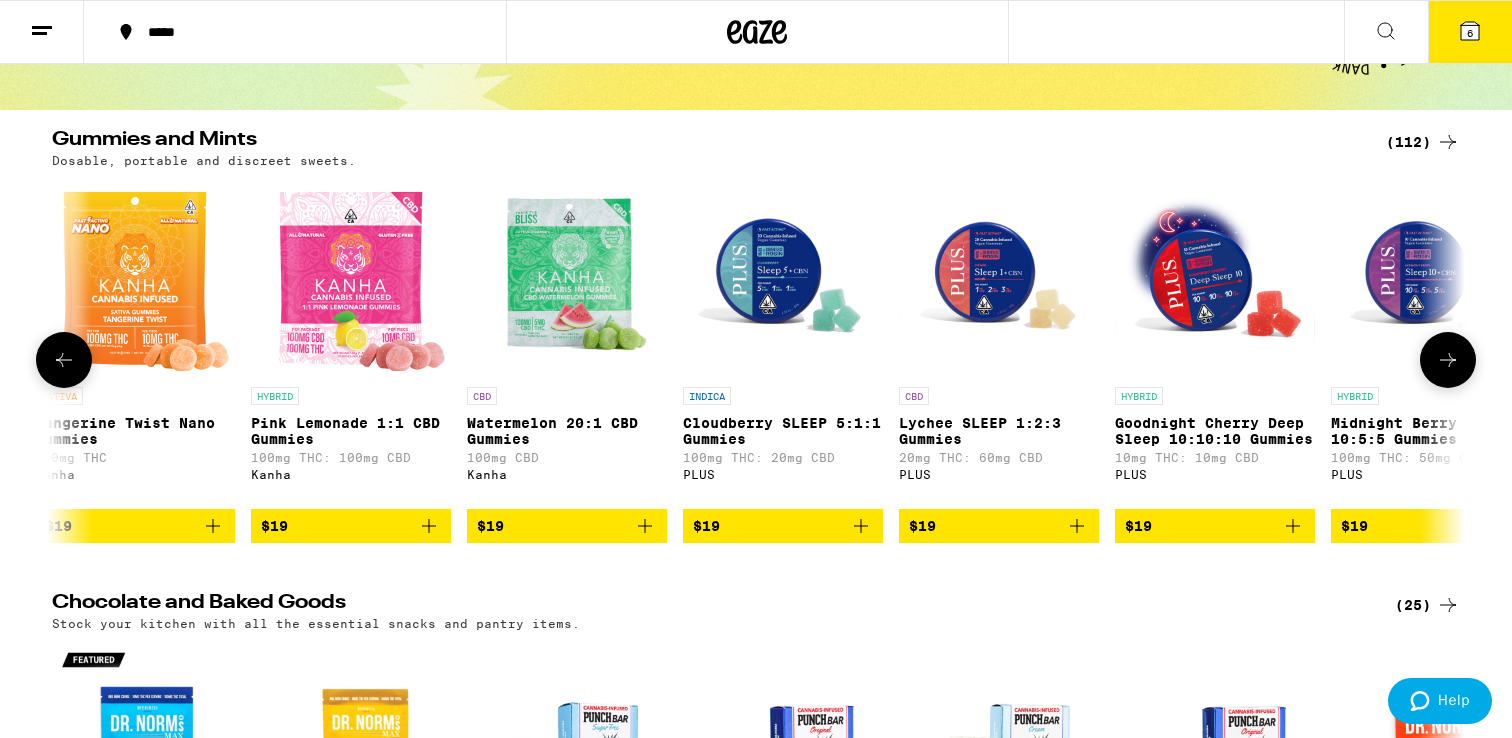scroll, scrollTop: 0, scrollLeft: 11900, axis: horizontal 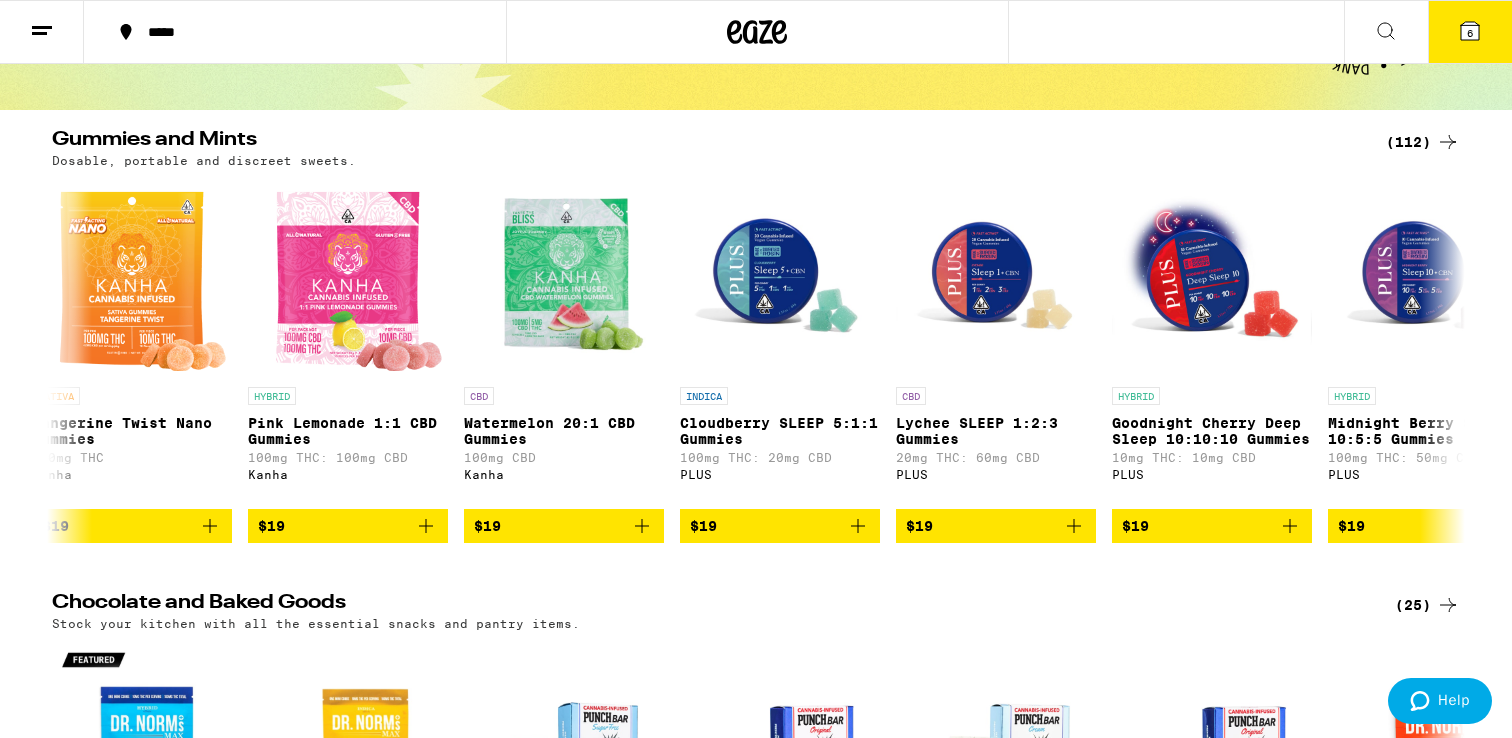 click on "6" at bounding box center [1470, 32] 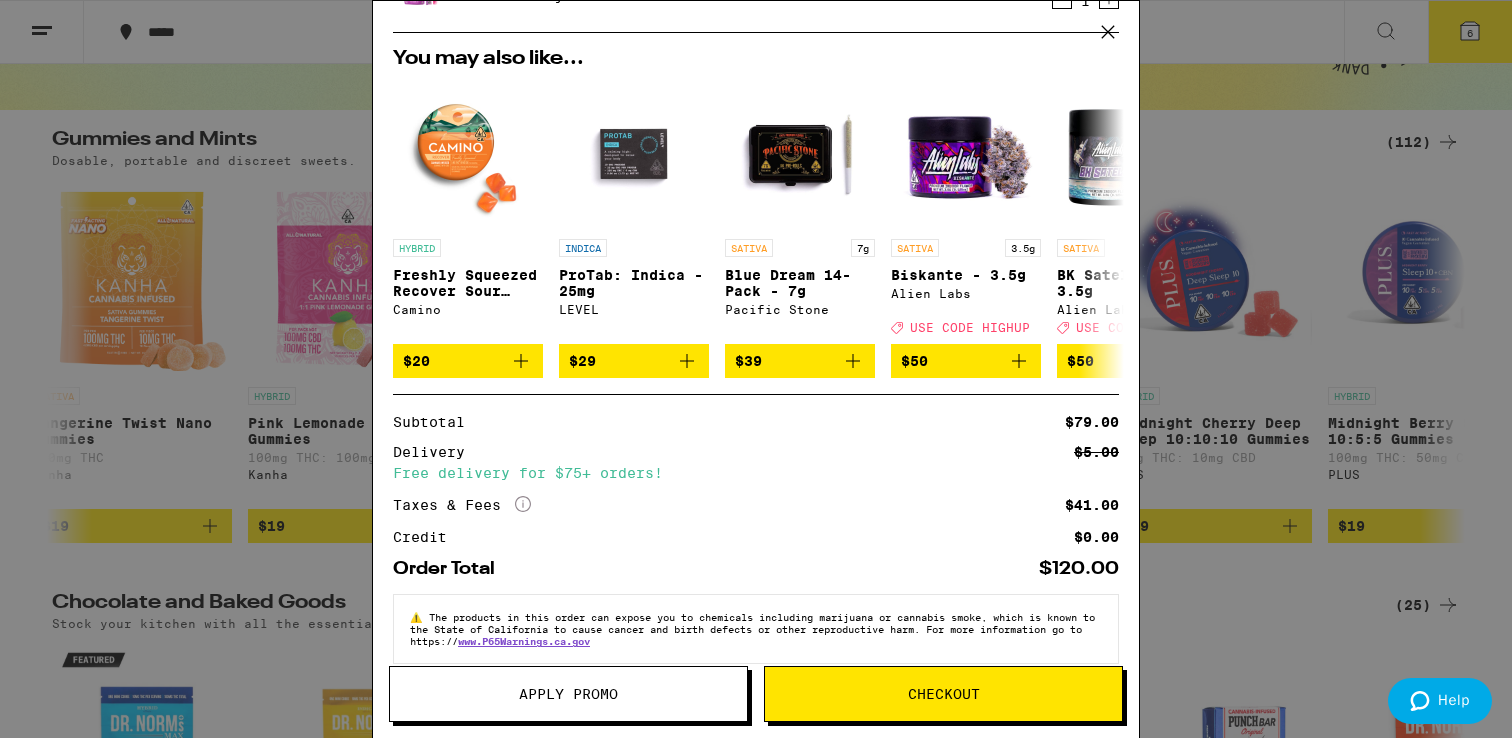 scroll, scrollTop: 430, scrollLeft: 0, axis: vertical 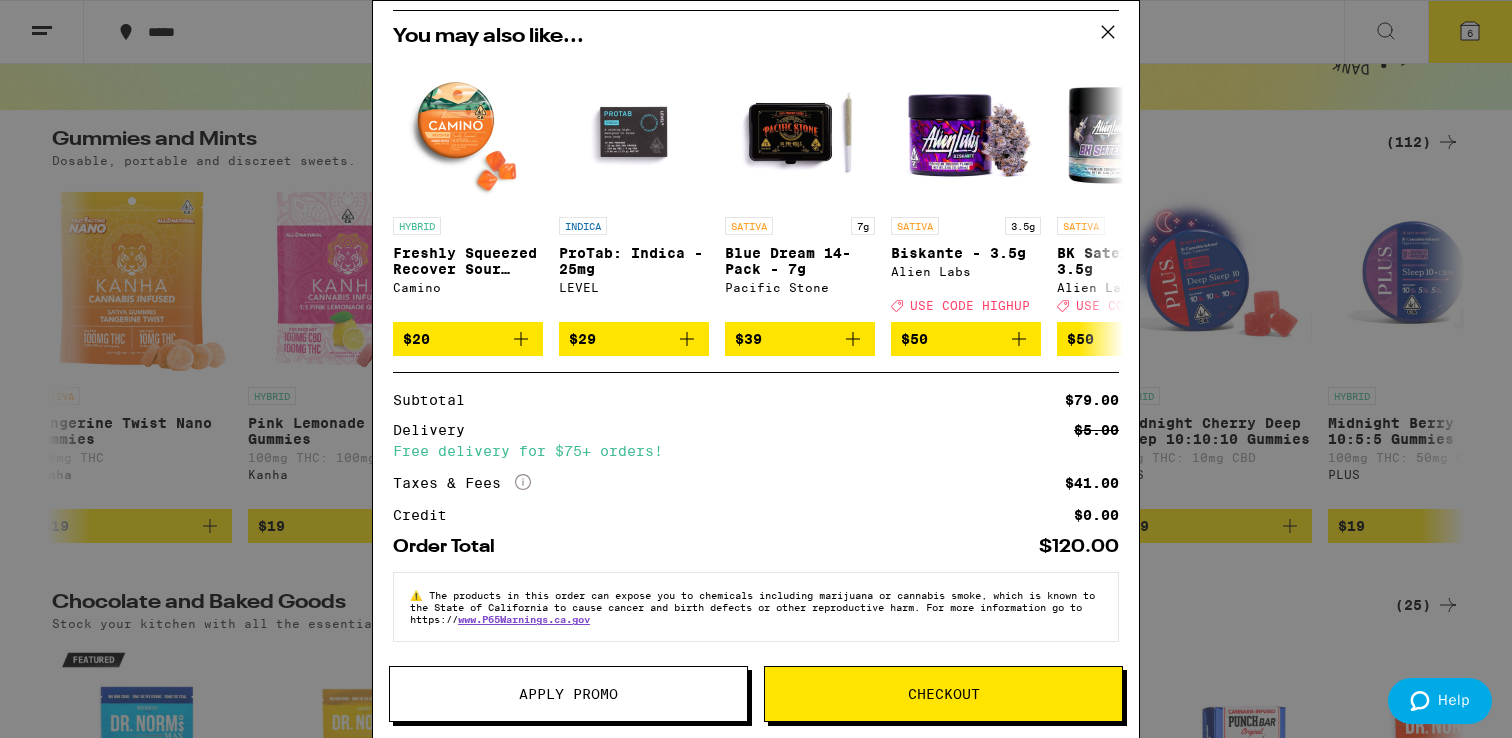 click 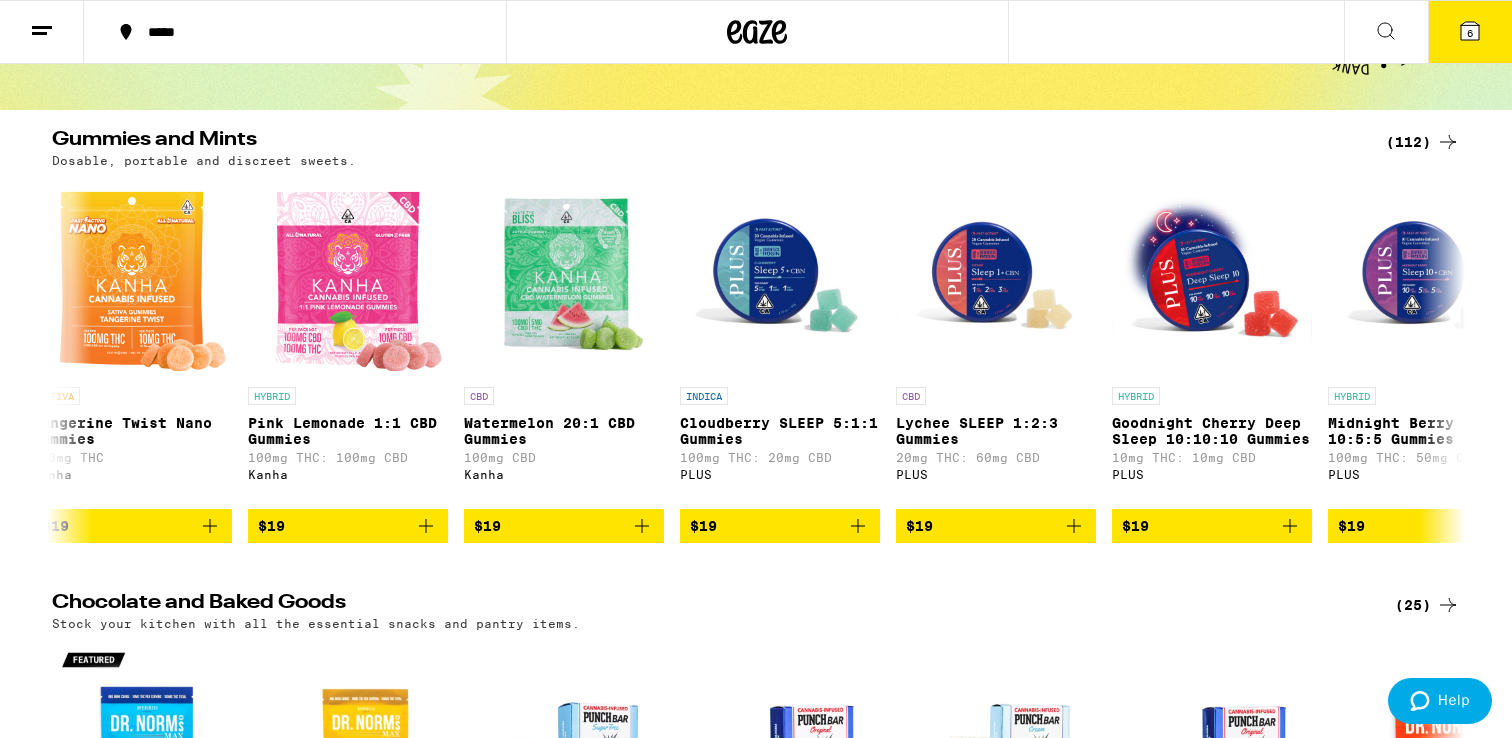 scroll, scrollTop: 0, scrollLeft: 0, axis: both 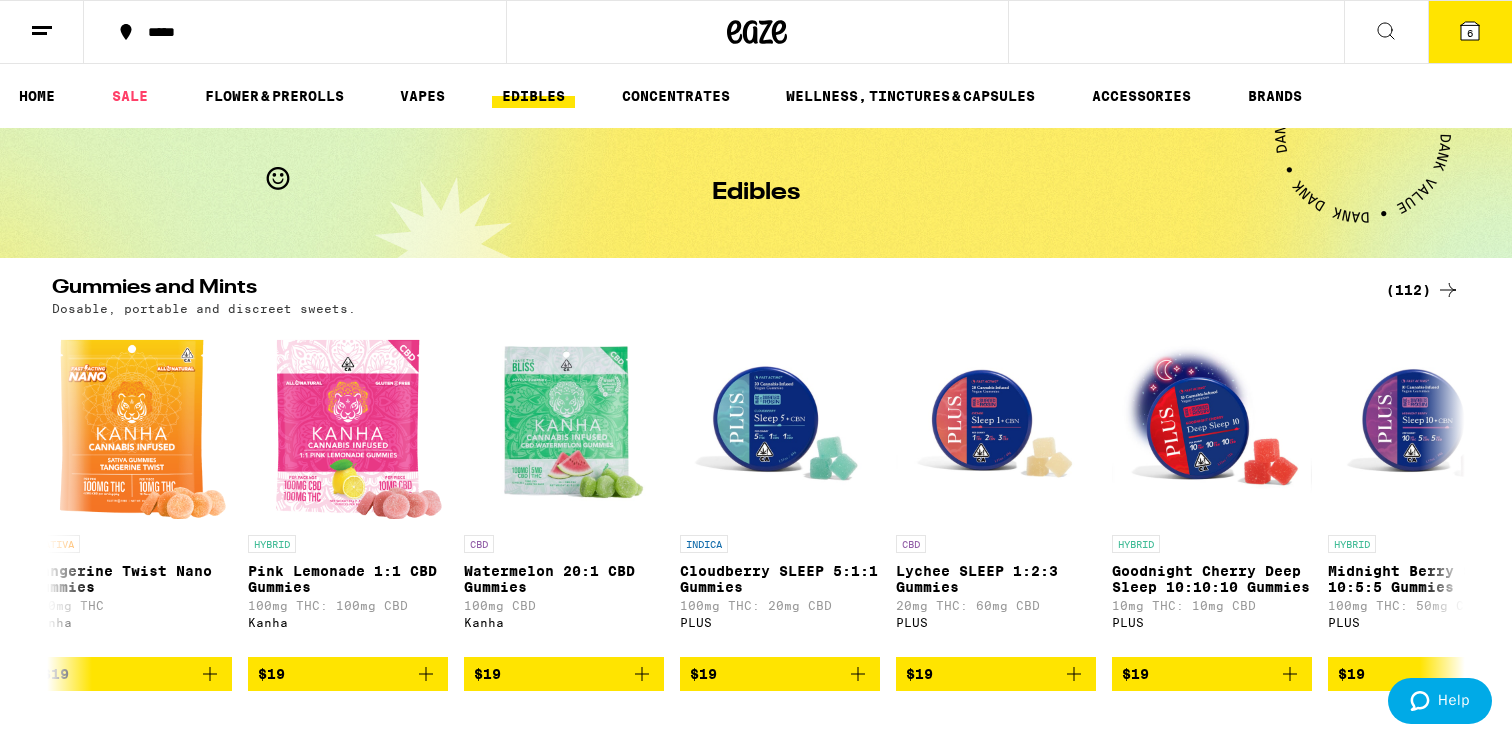 click 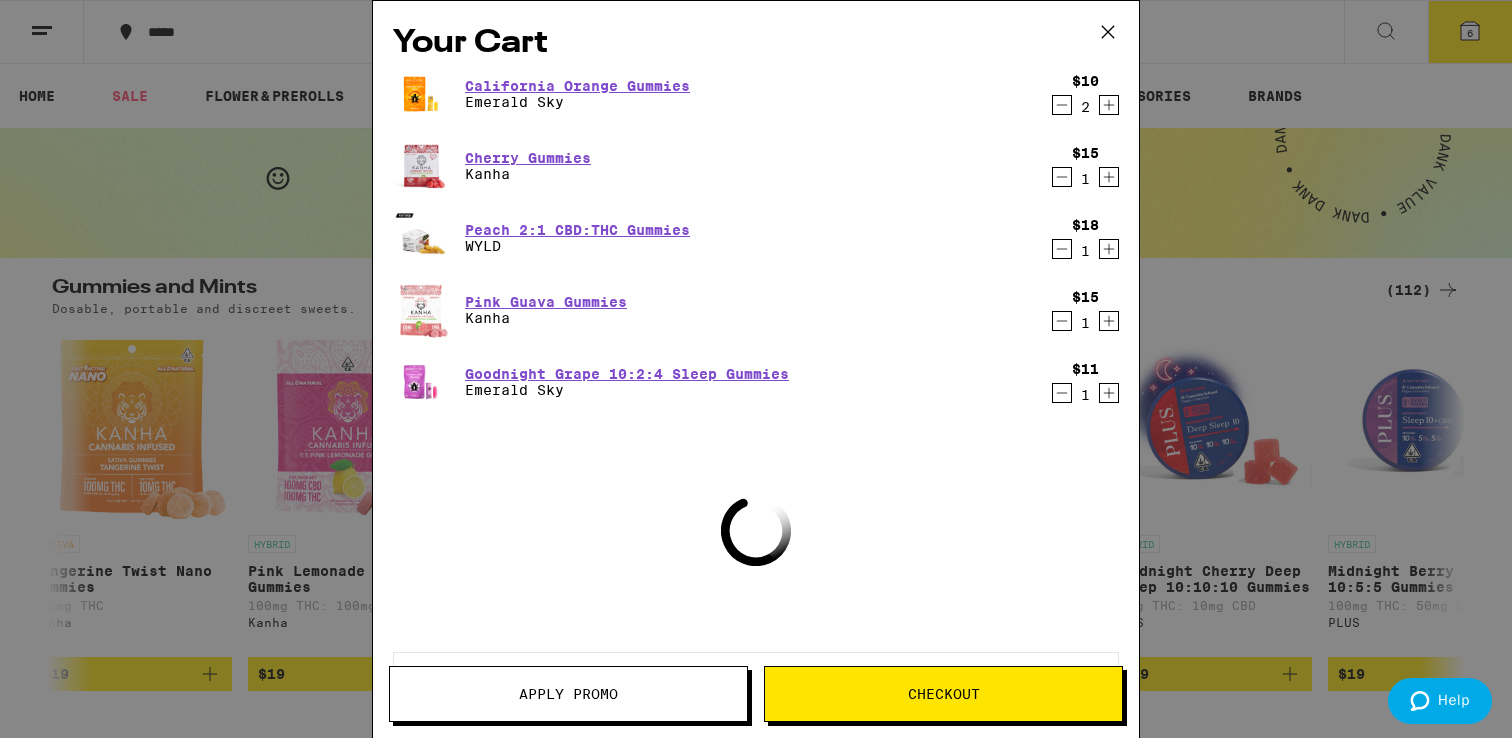 click on "Your Cart California Orange Gummies Emerald Sky $[AMOUNT] 2 Cherry Gummies Kanha $[AMOUNT] 1 Peach 2:1 CBD:THC Gummies WYLD $[AMOUNT] 1 Pink Guava Gummies Kanha $[AMOUNT] 1 Goodnight Grape 10:2:4 Sleep Gummies Emerald Sky $[AMOUNT] 1 Loading ⚠️ The products in this order can expose you to chemicals including marijuana or cannabis smoke, which is known to the State of California to cause cancer and birth defects or other reproductive harm. For more information go to https:// www.P65Warnings.ca.gov Apply Promo Checkout" at bounding box center (756, 369) 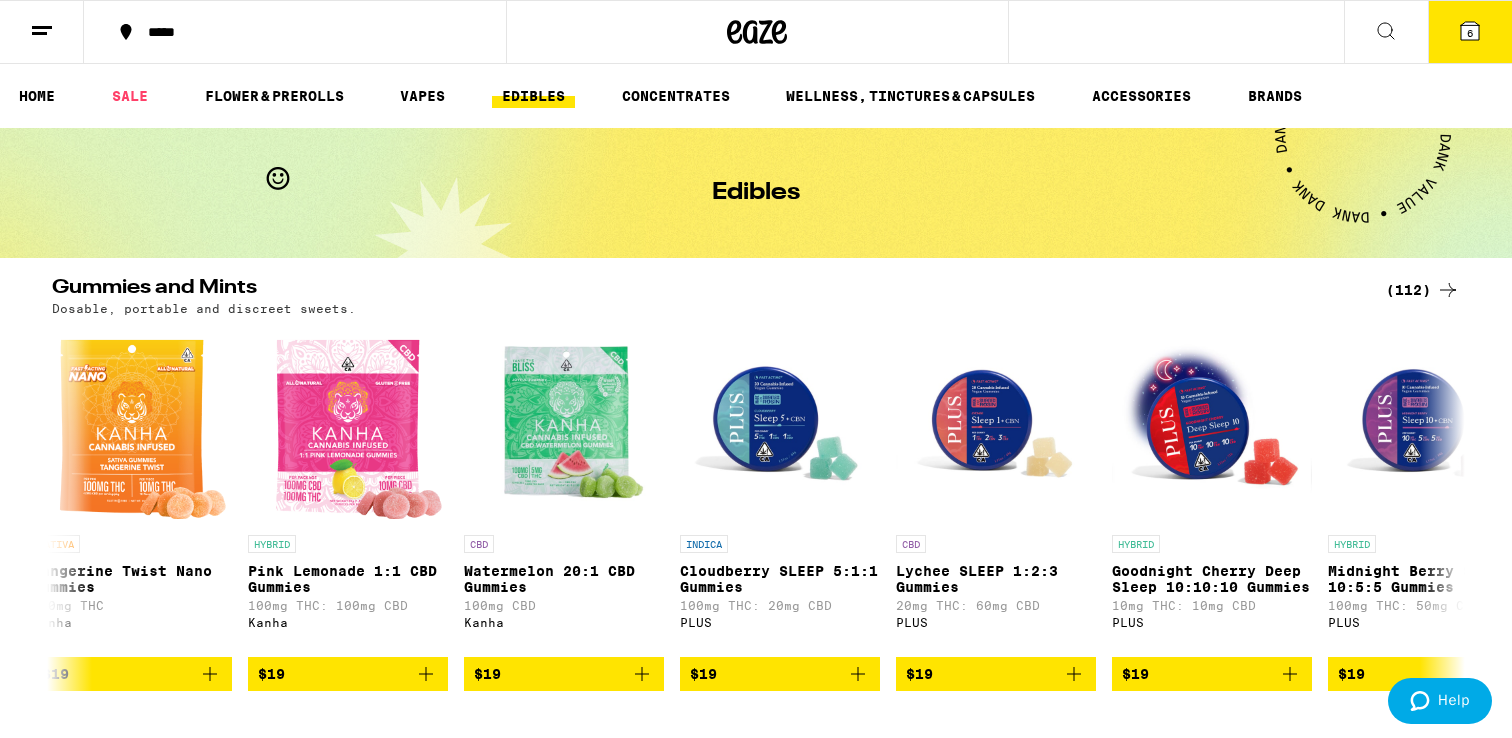 click 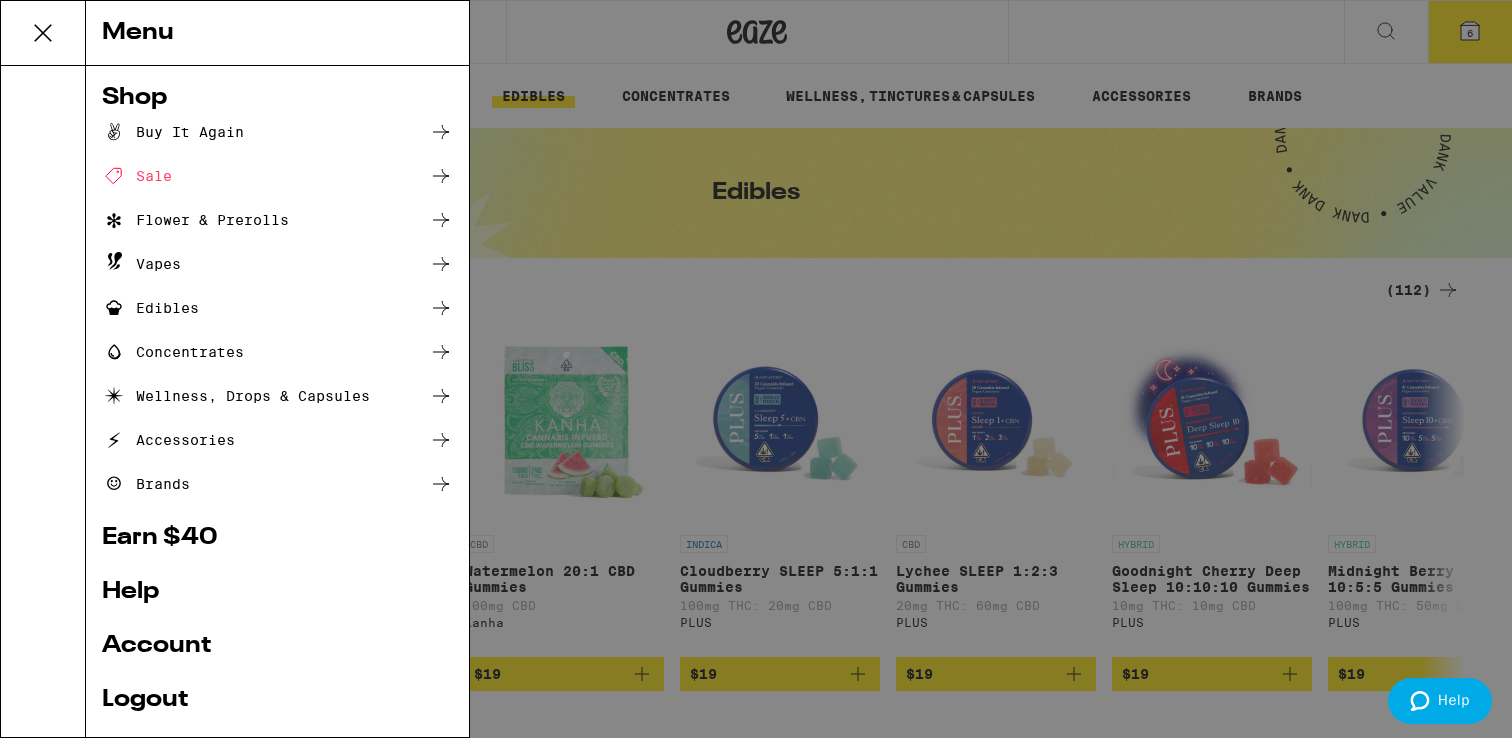click on "Menu Shop Buy It Again Sale Flower & Prerolls Vapes Edibles Concentrates Wellness, Drops & Capsules Accessories Brands Earn $[AMOUNT] Help Account Logout Blog v [VERSION]" at bounding box center (756, 369) 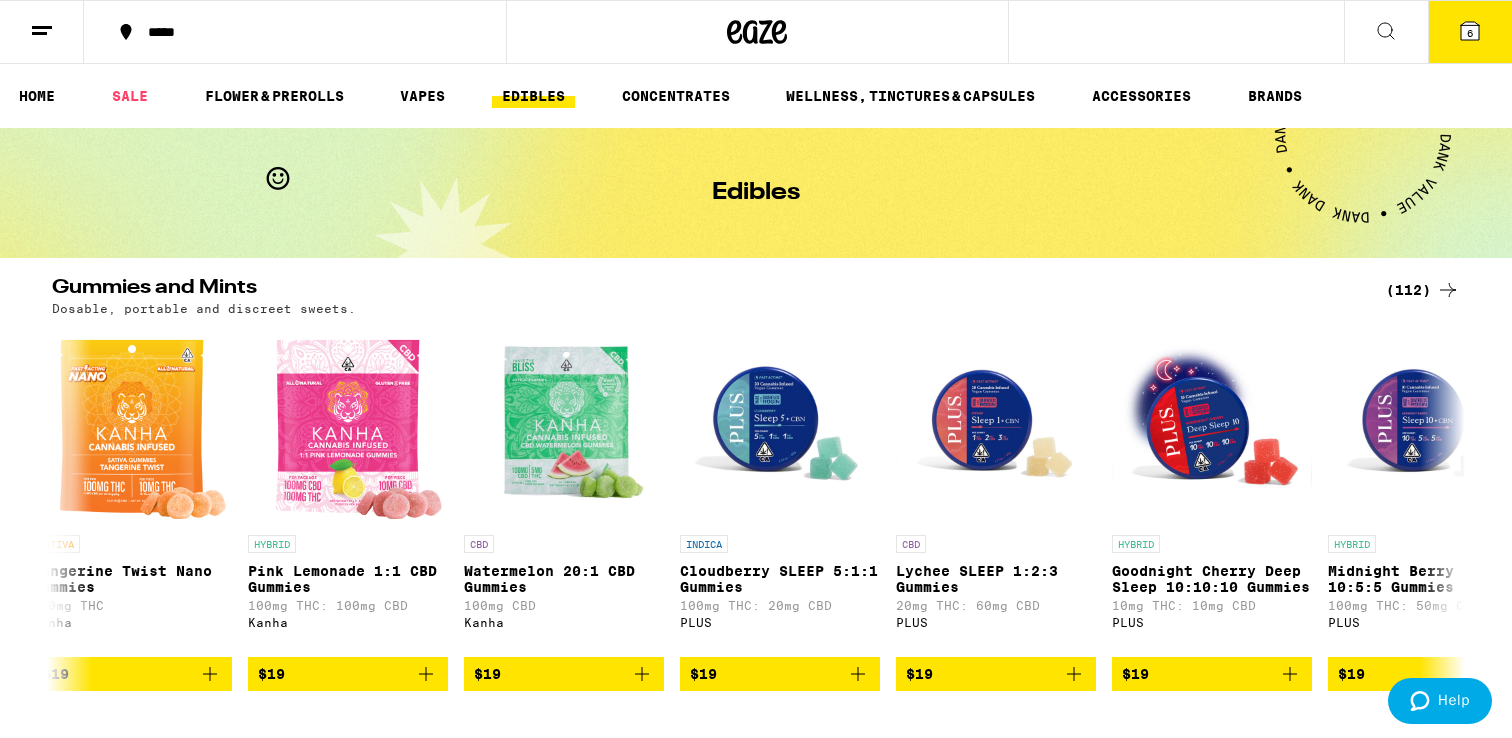 click 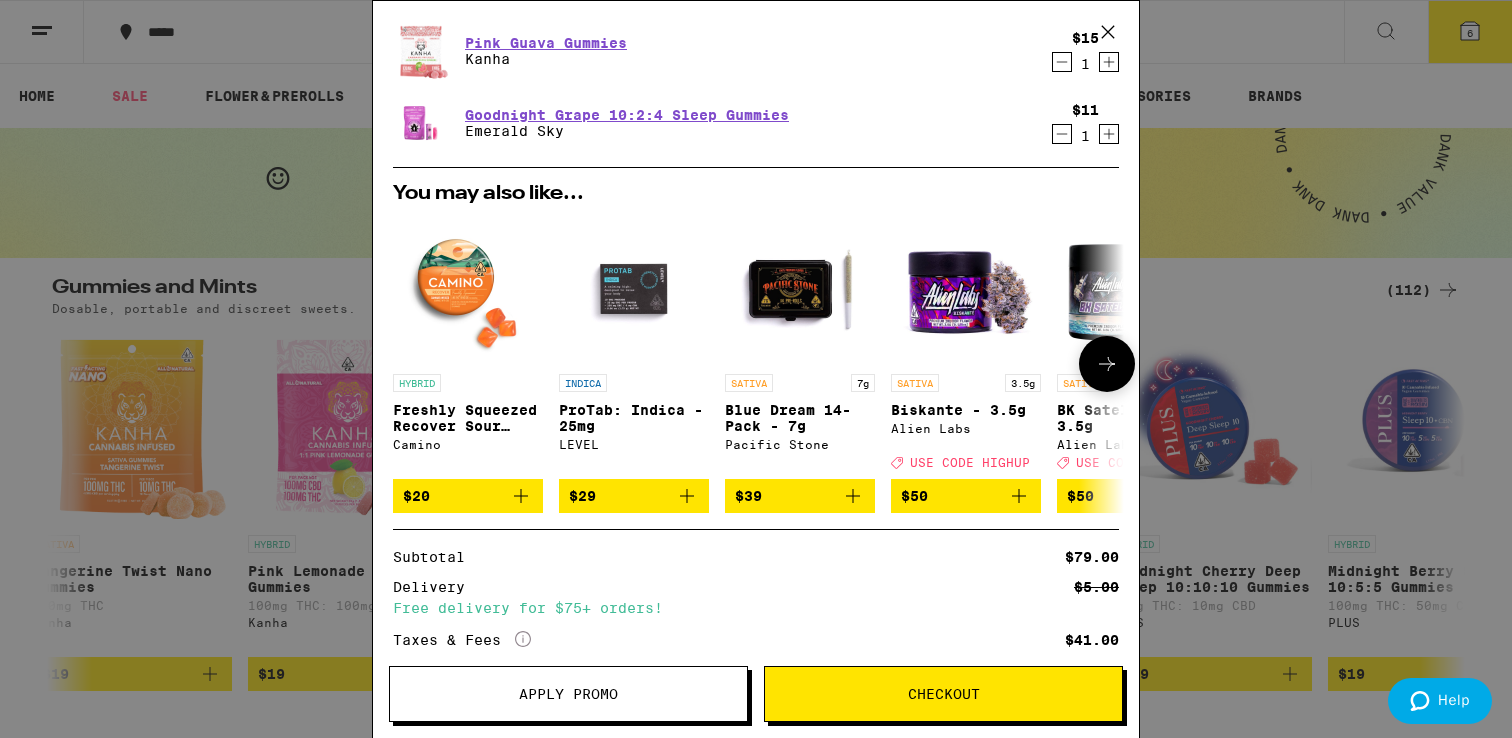 scroll, scrollTop: 430, scrollLeft: 0, axis: vertical 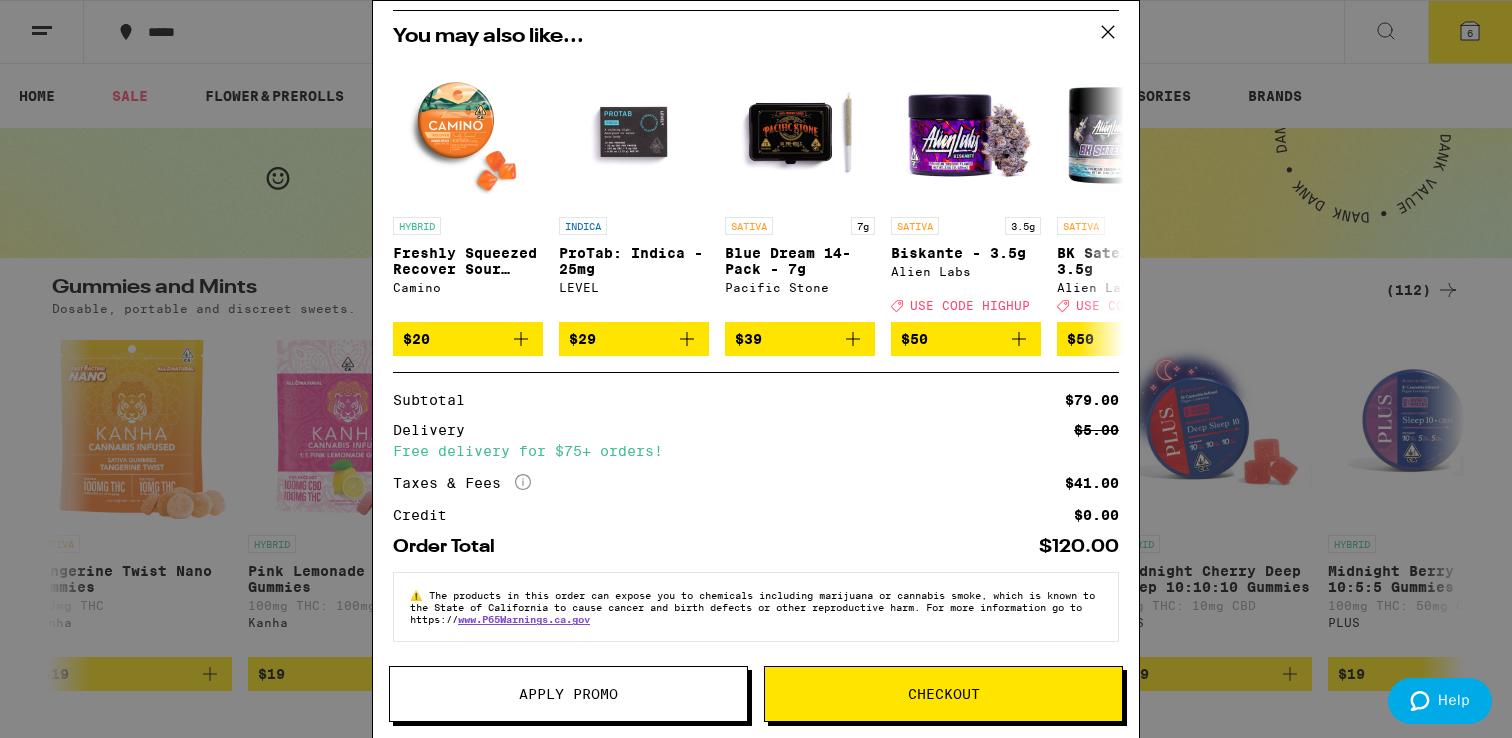 click on "Checkout" at bounding box center [943, 694] 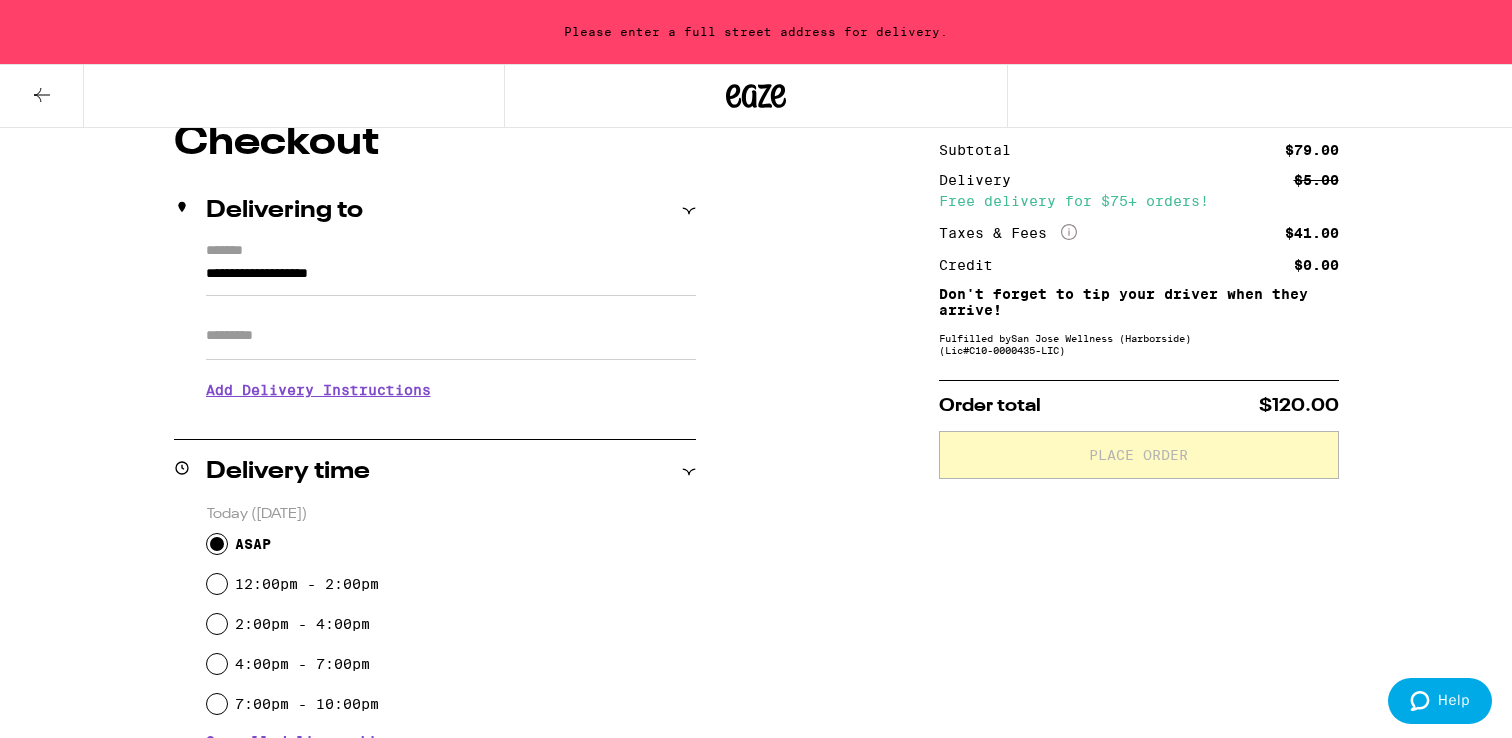 scroll, scrollTop: 189, scrollLeft: 0, axis: vertical 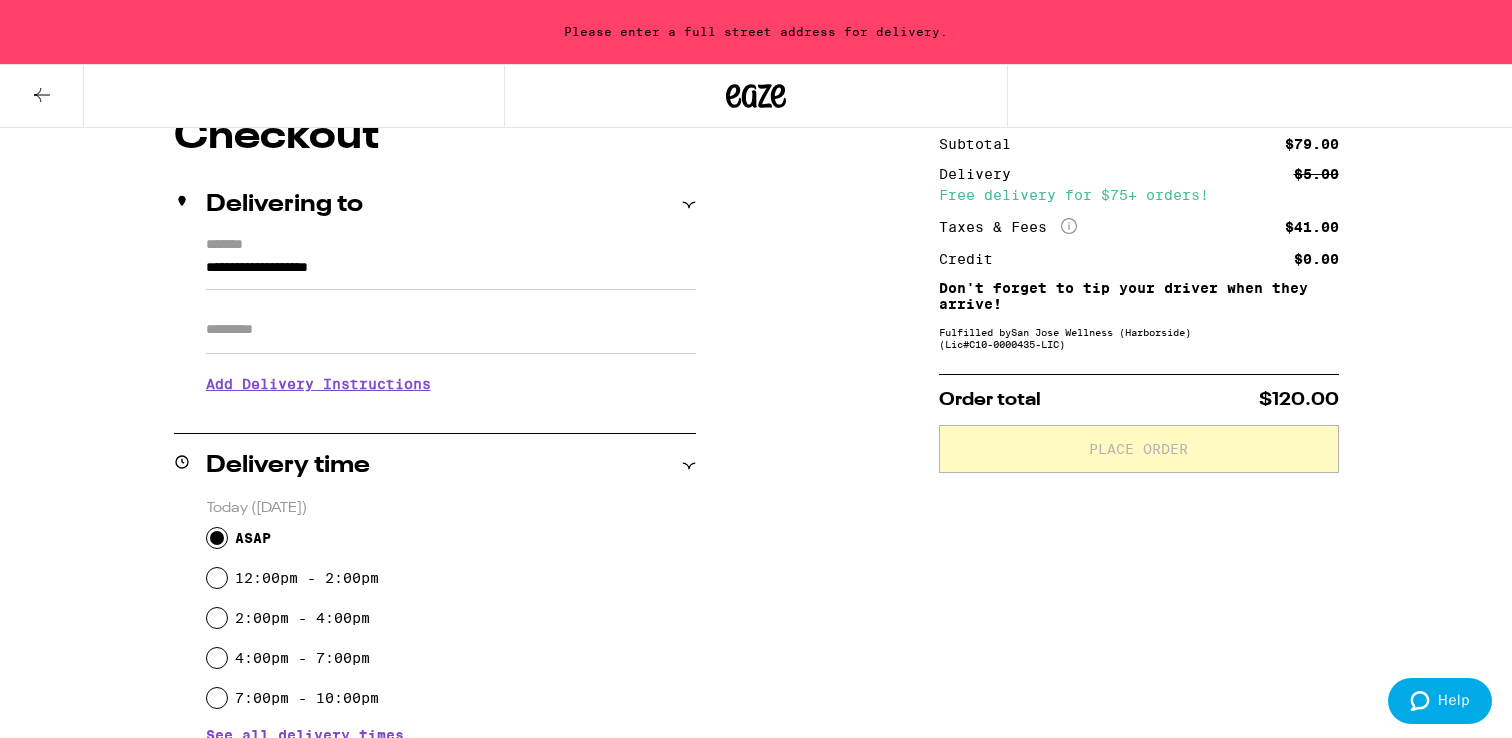 click on "**********" at bounding box center (451, 273) 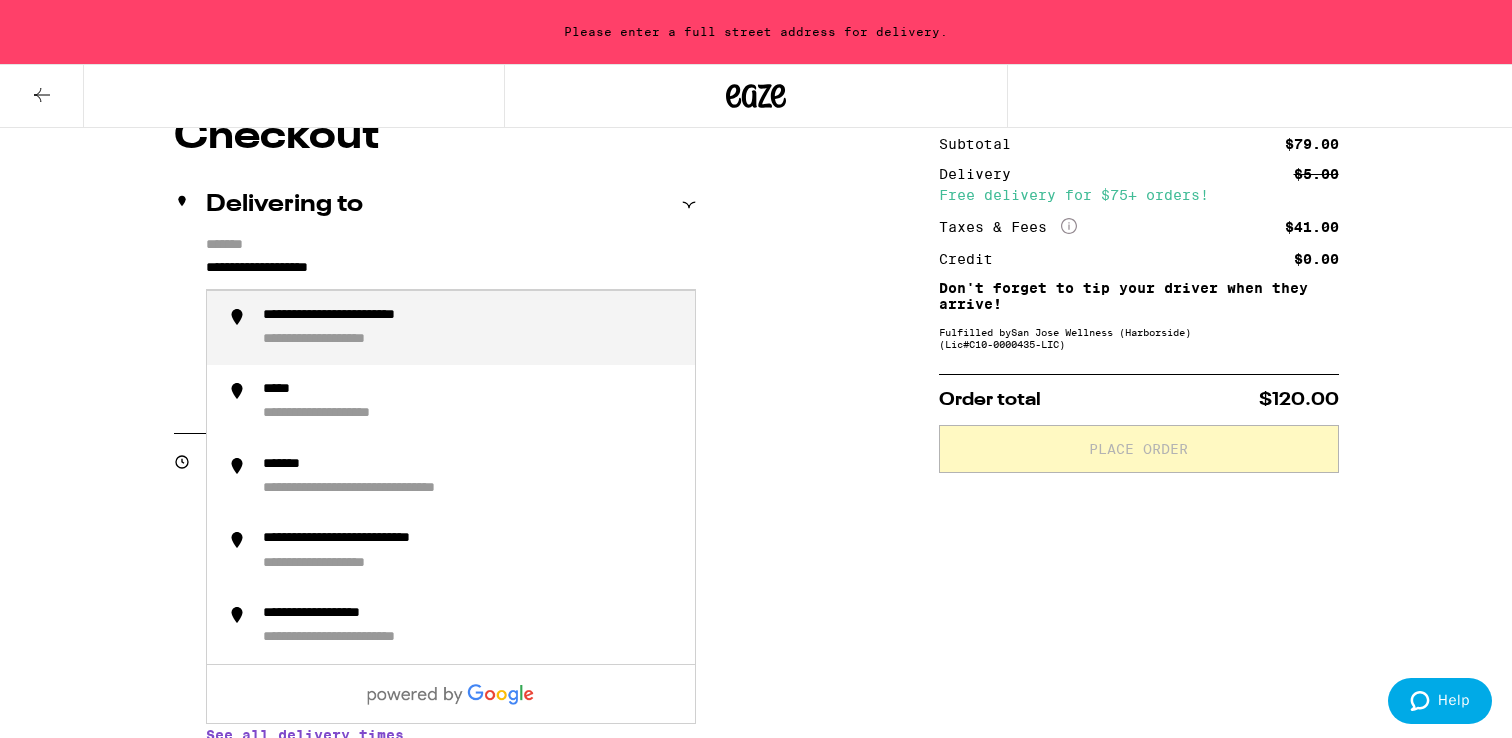 drag, startPoint x: 387, startPoint y: 266, endPoint x: 177, endPoint y: 260, distance: 210.0857 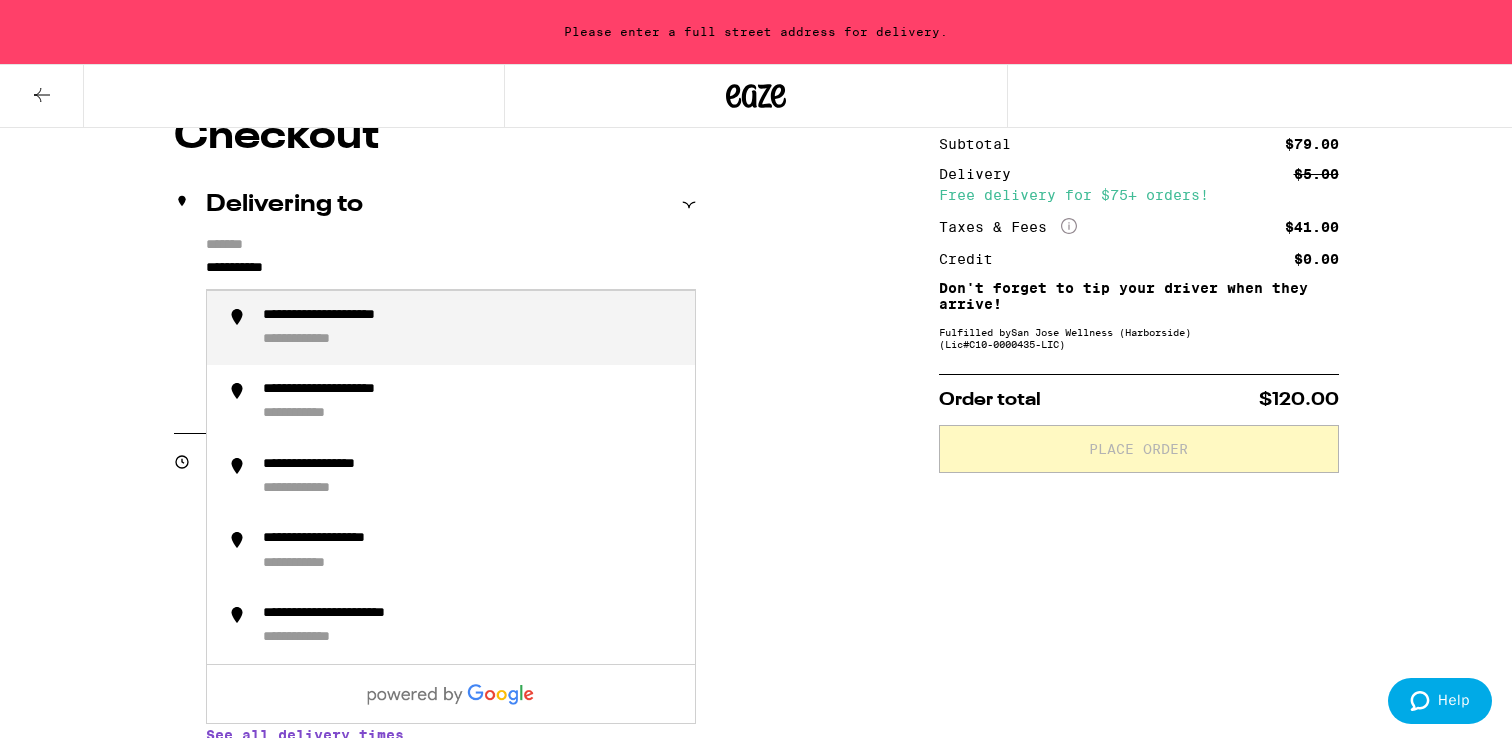 click on "**********" at bounding box center (362, 316) 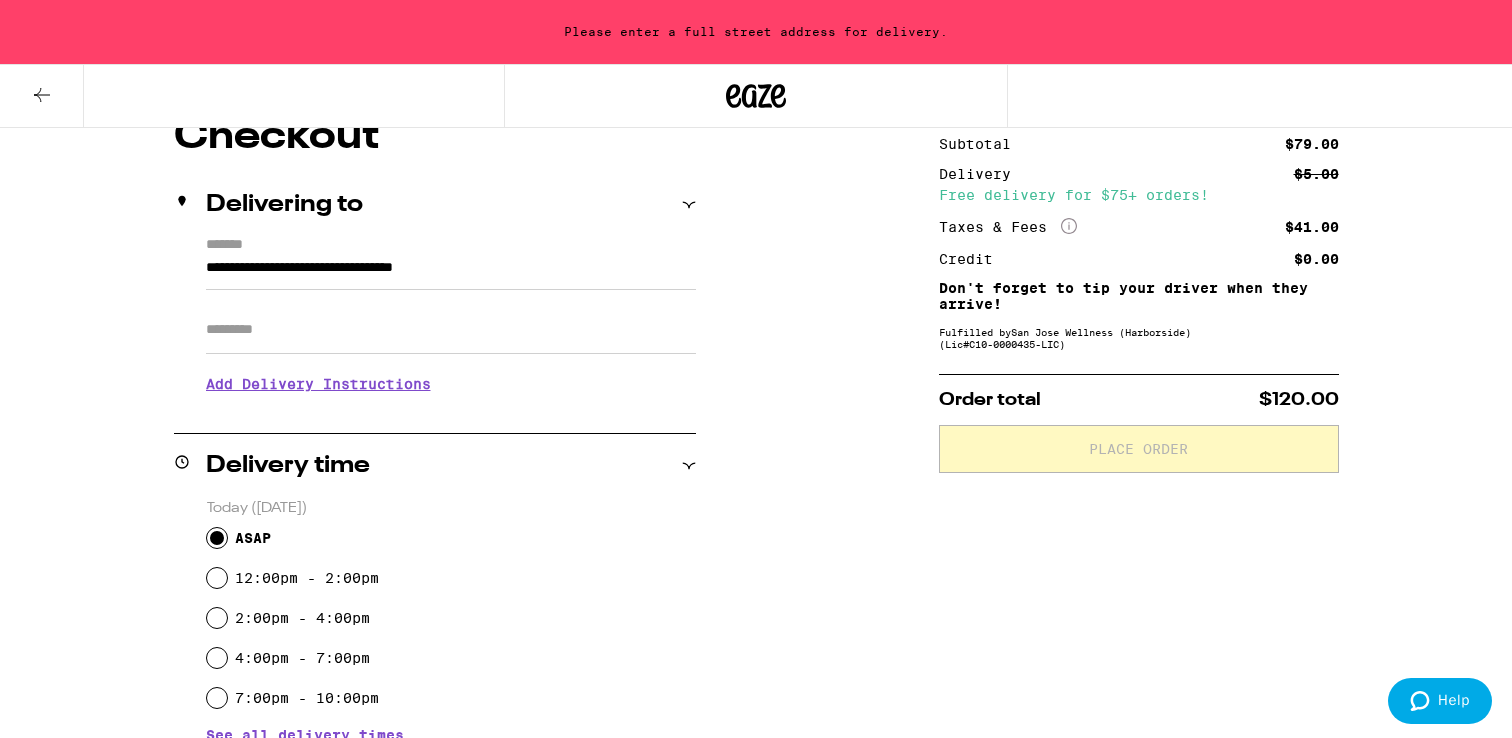 type on "**********" 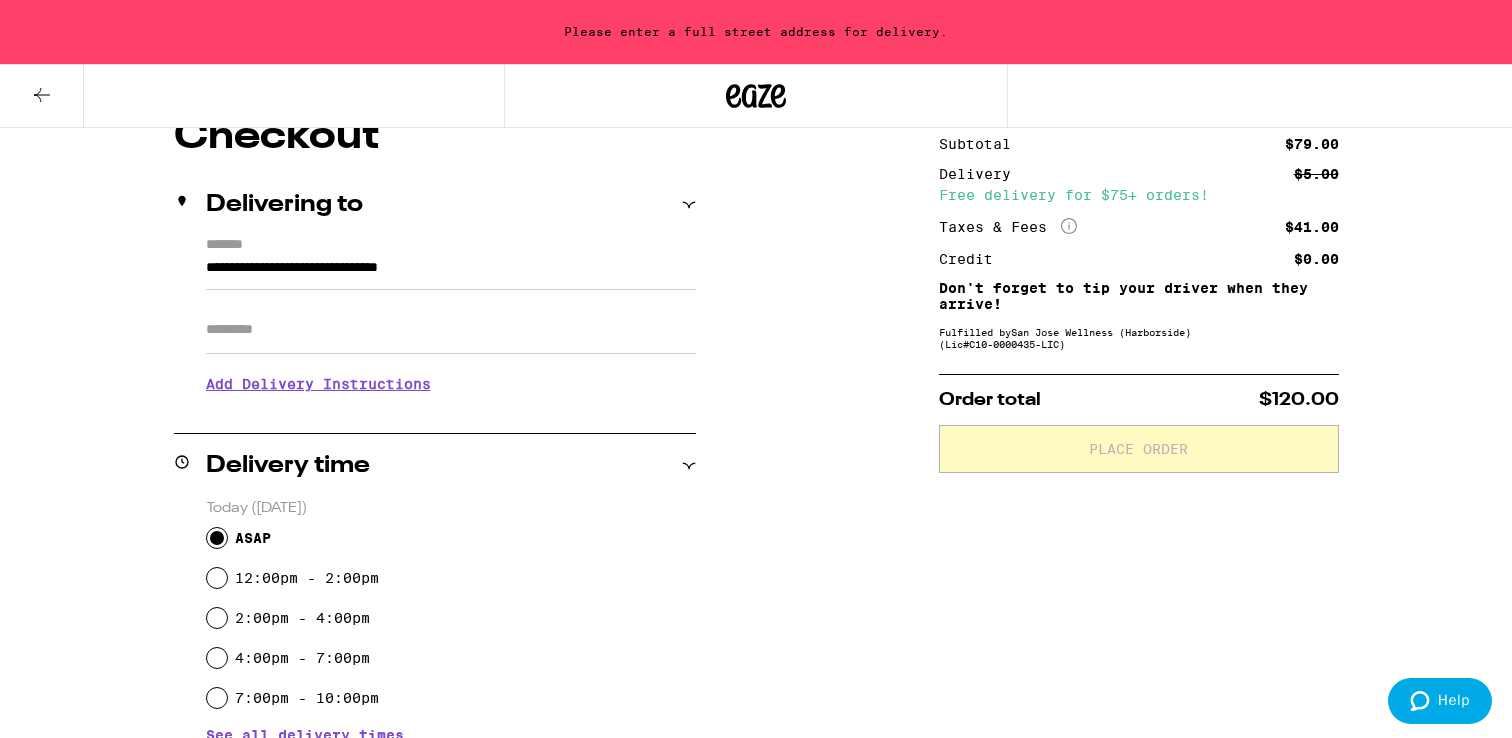scroll, scrollTop: 125, scrollLeft: 0, axis: vertical 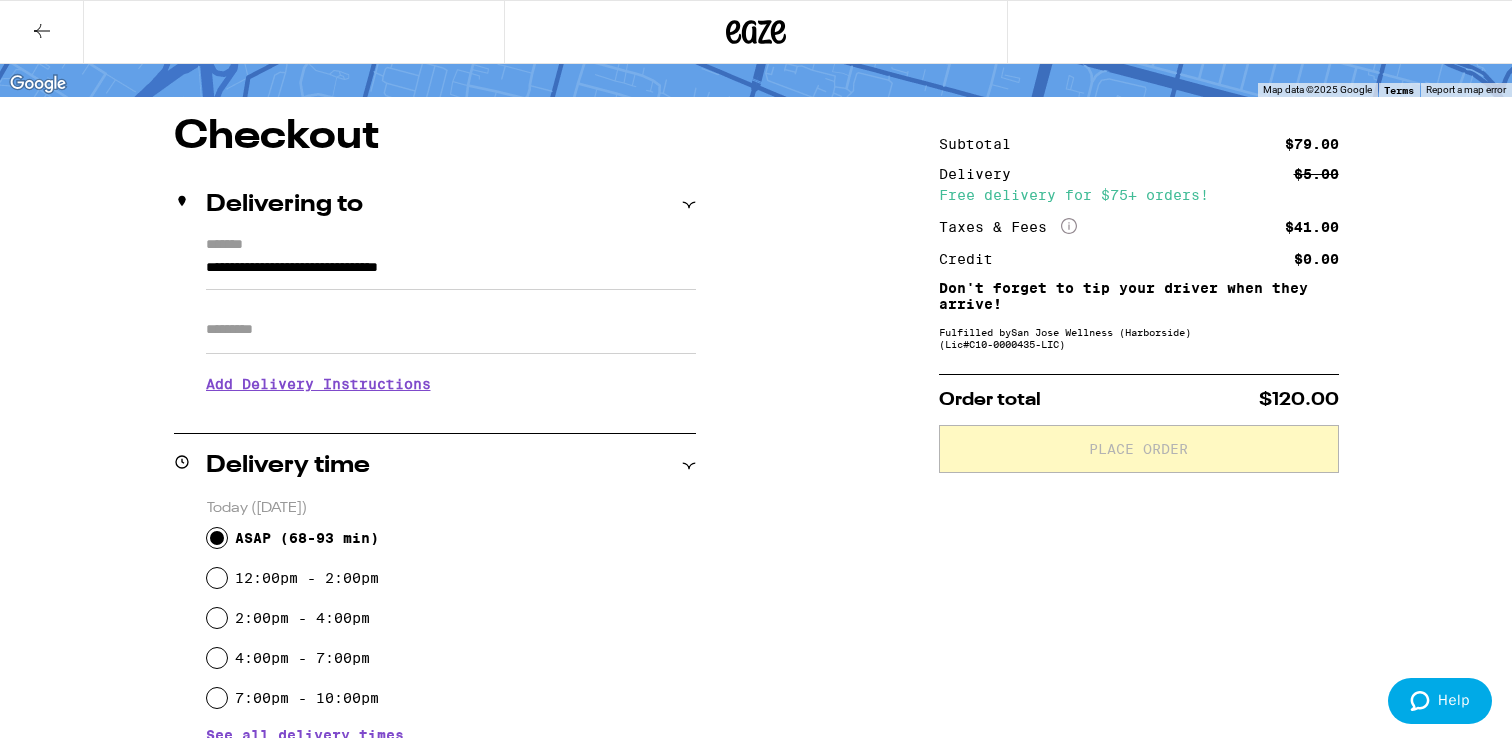 click on "Add Delivery Instructions" at bounding box center [451, 384] 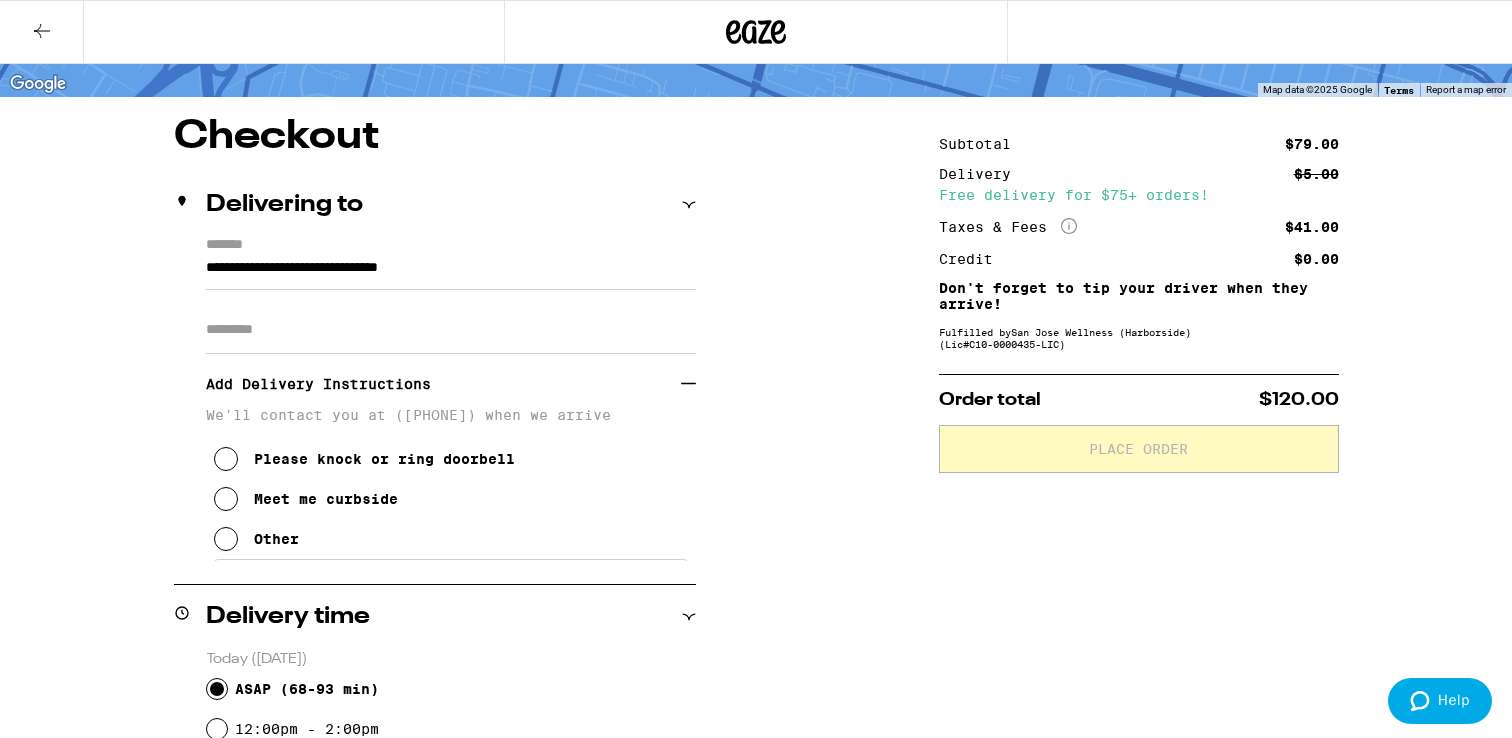 click at bounding box center (226, 499) 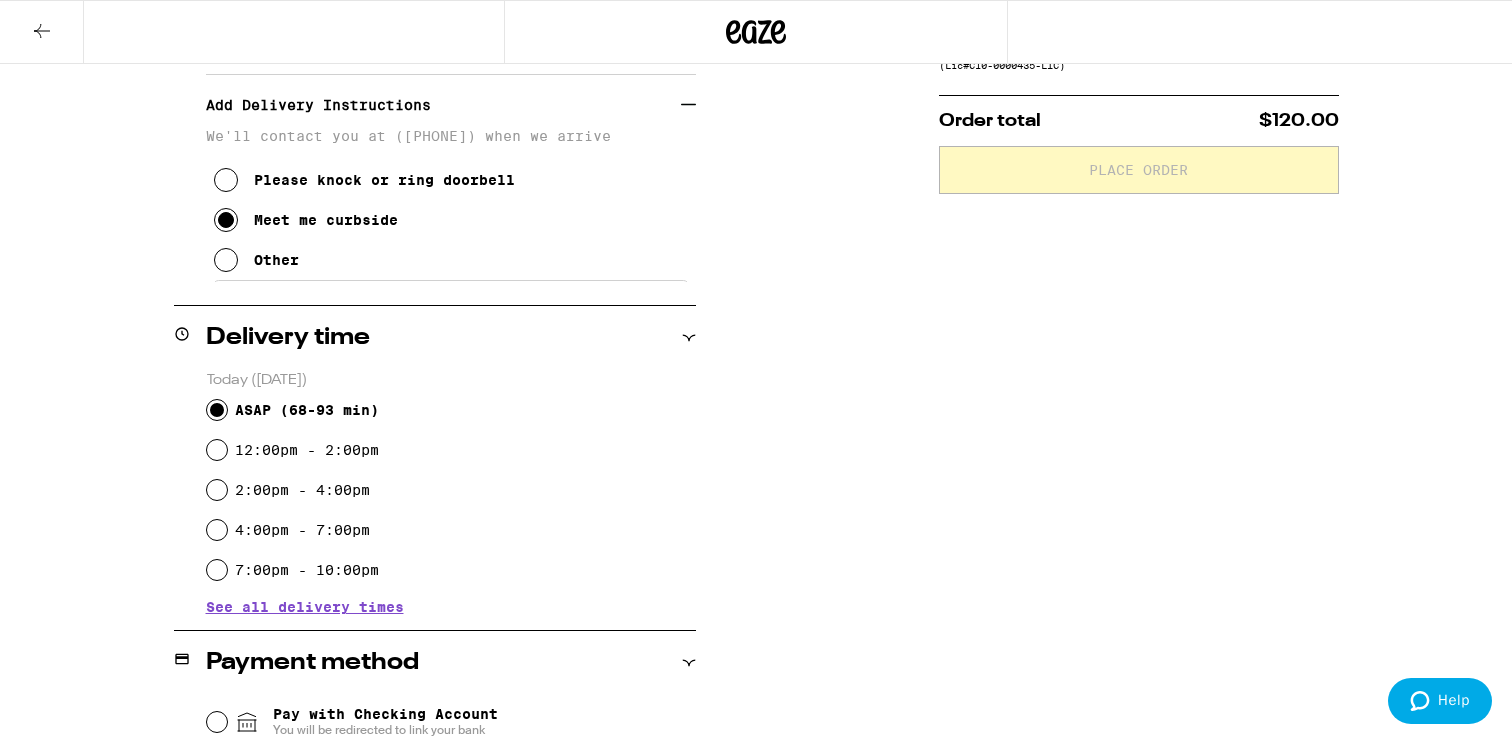 scroll, scrollTop: 414, scrollLeft: 0, axis: vertical 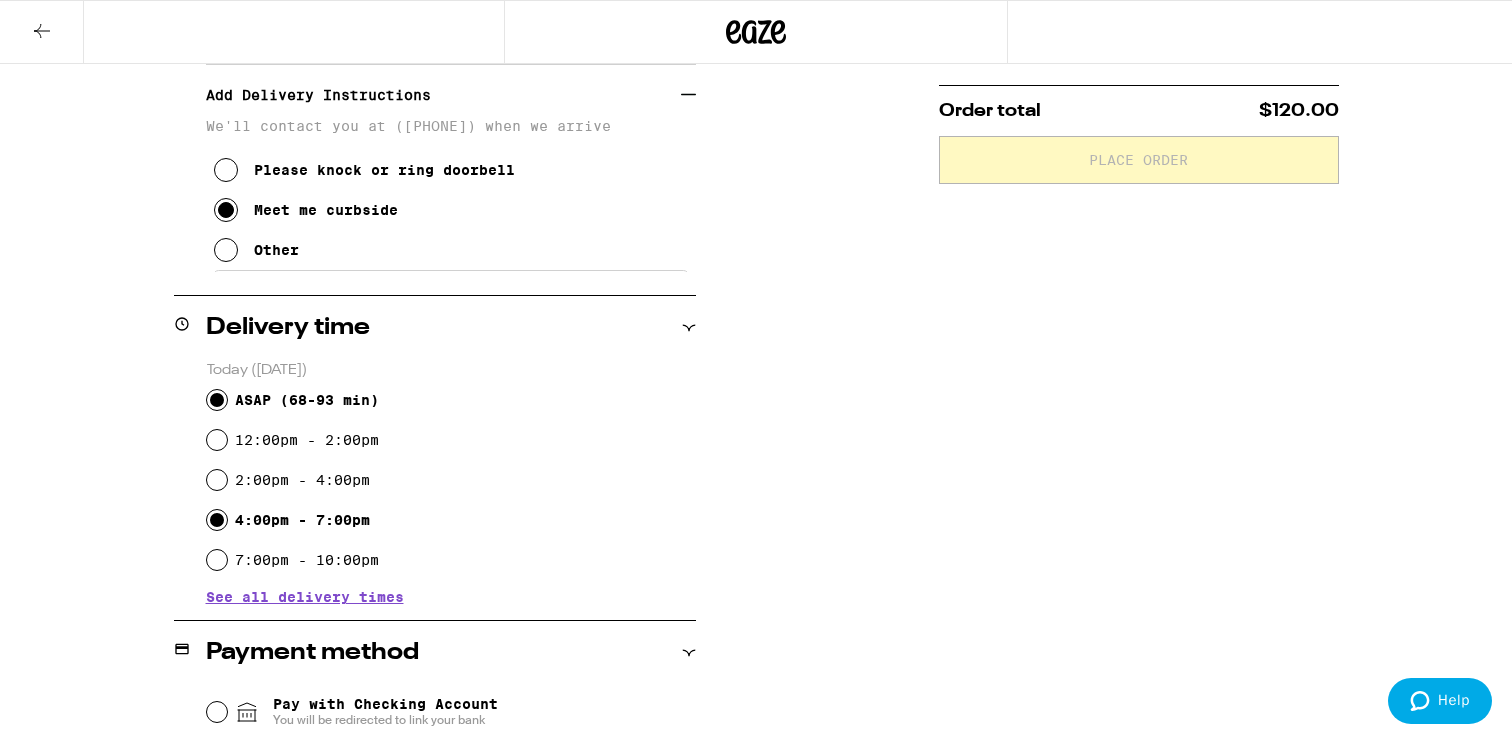 click on "4:00pm - 7:00pm" at bounding box center [217, 520] 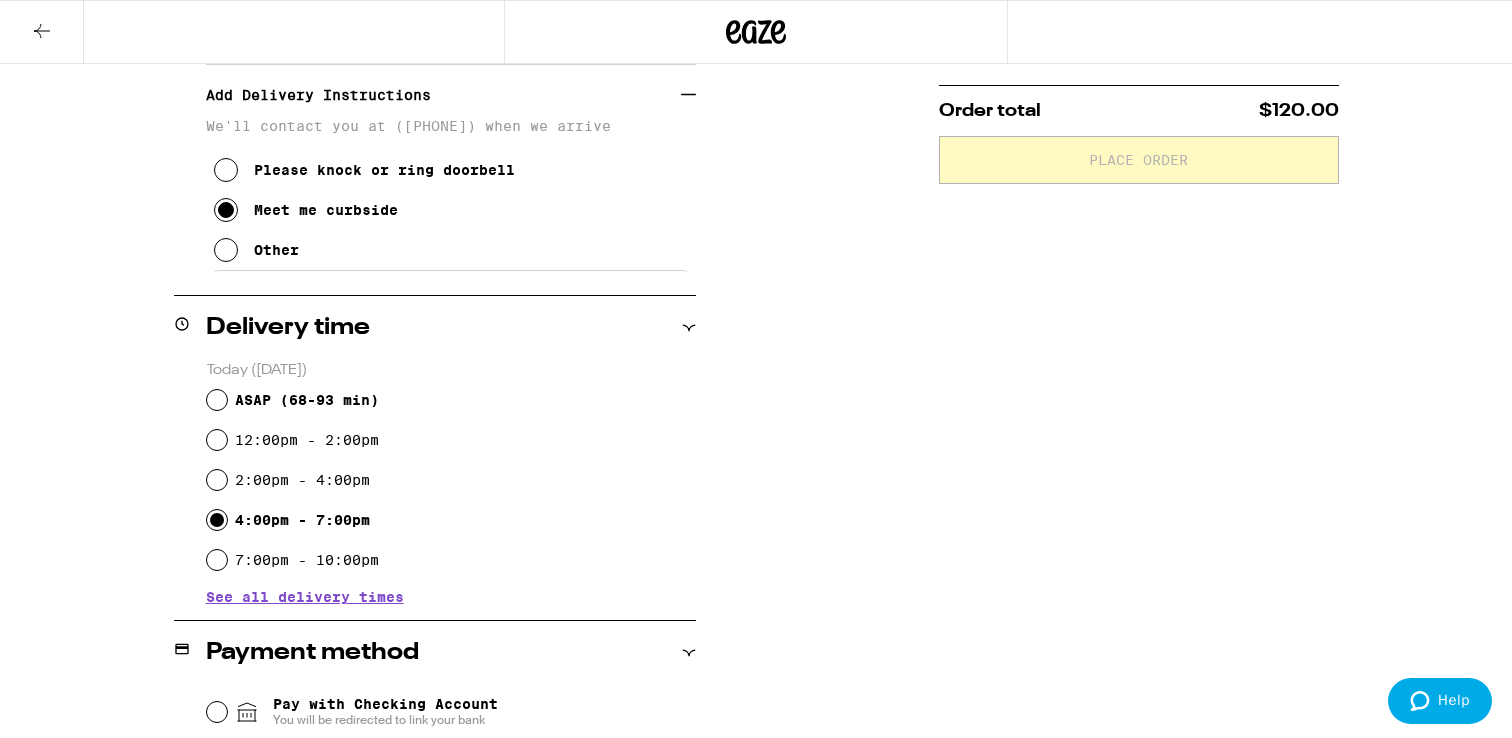 radio on "true" 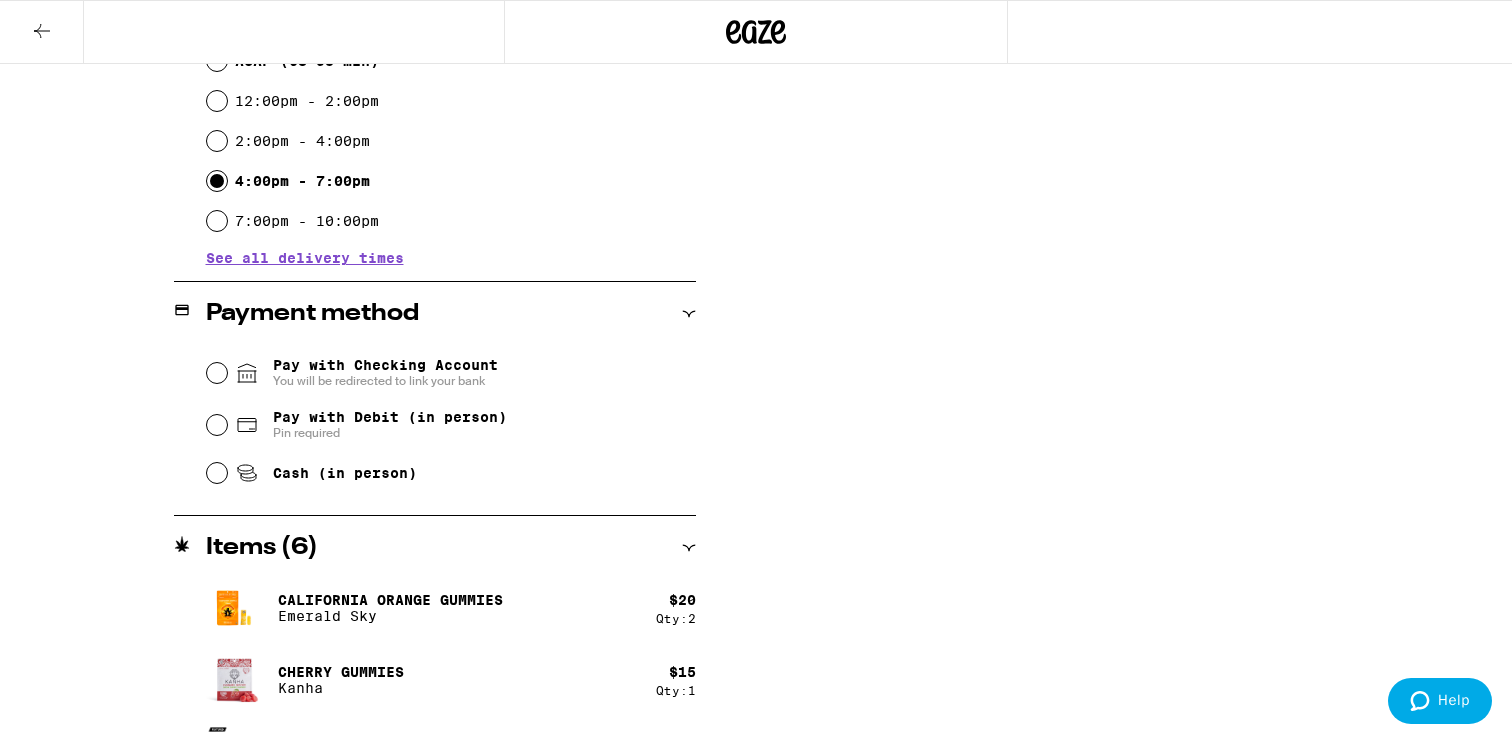 scroll, scrollTop: 765, scrollLeft: 0, axis: vertical 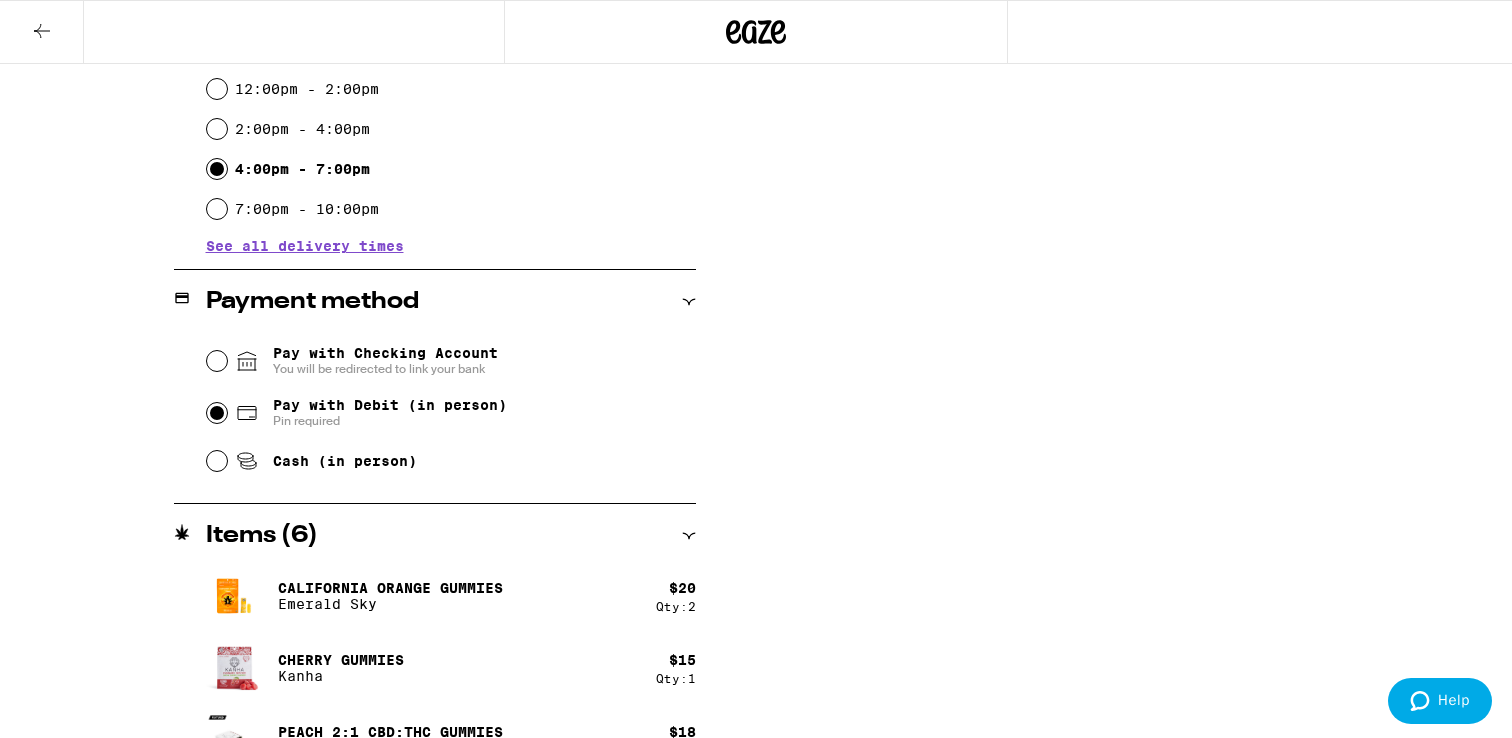 click on "Pay with Debit (in person) Pin required" at bounding box center (217, 413) 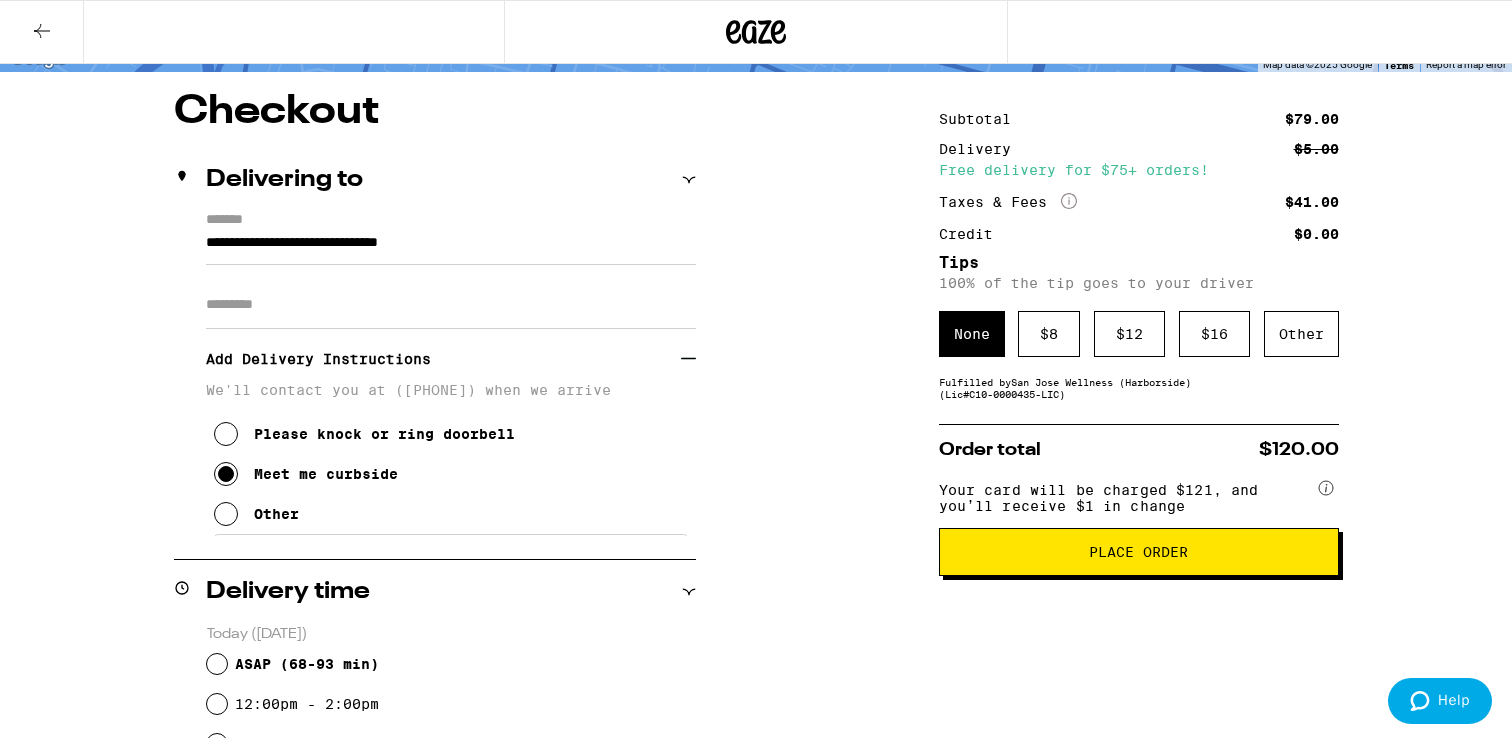 scroll, scrollTop: 136, scrollLeft: 0, axis: vertical 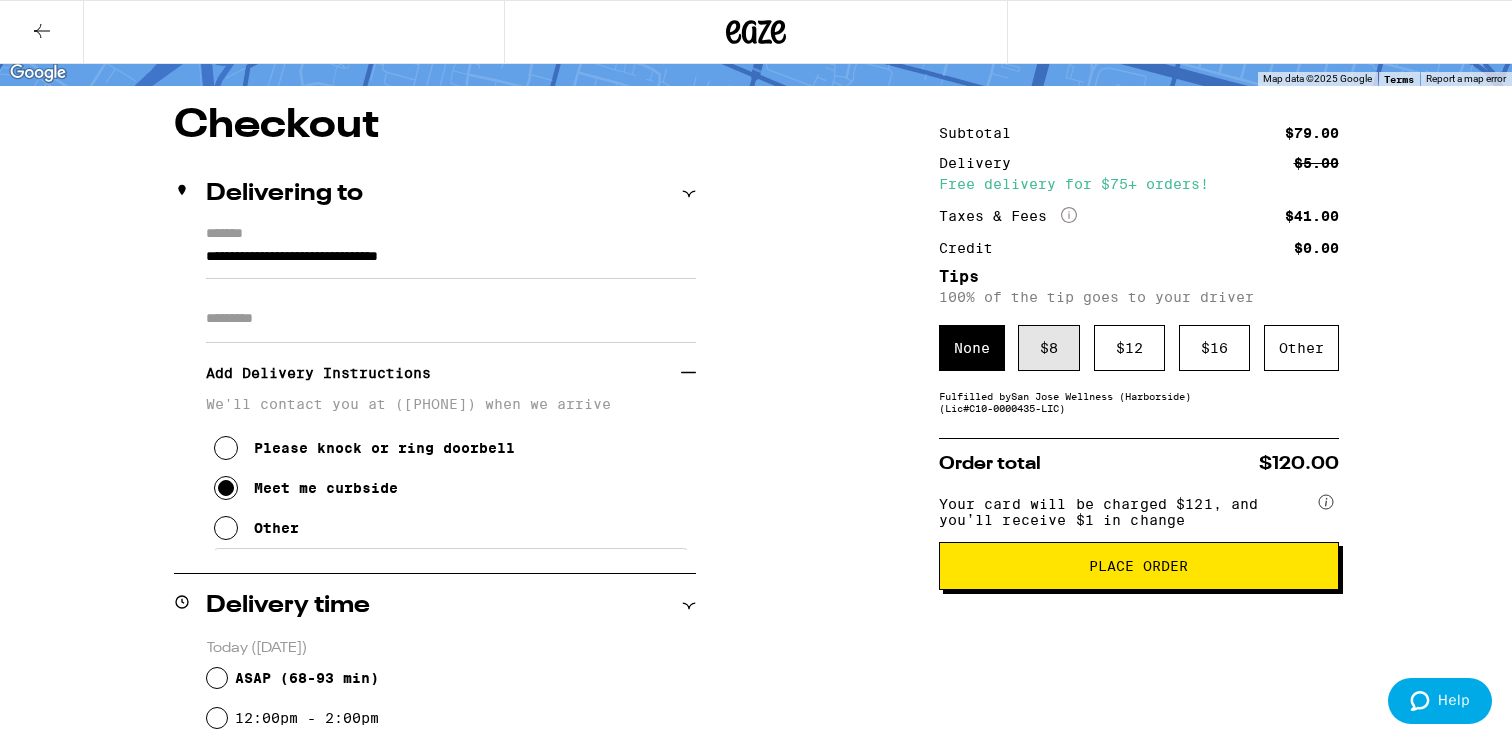 click on "$ 8" at bounding box center (1049, 348) 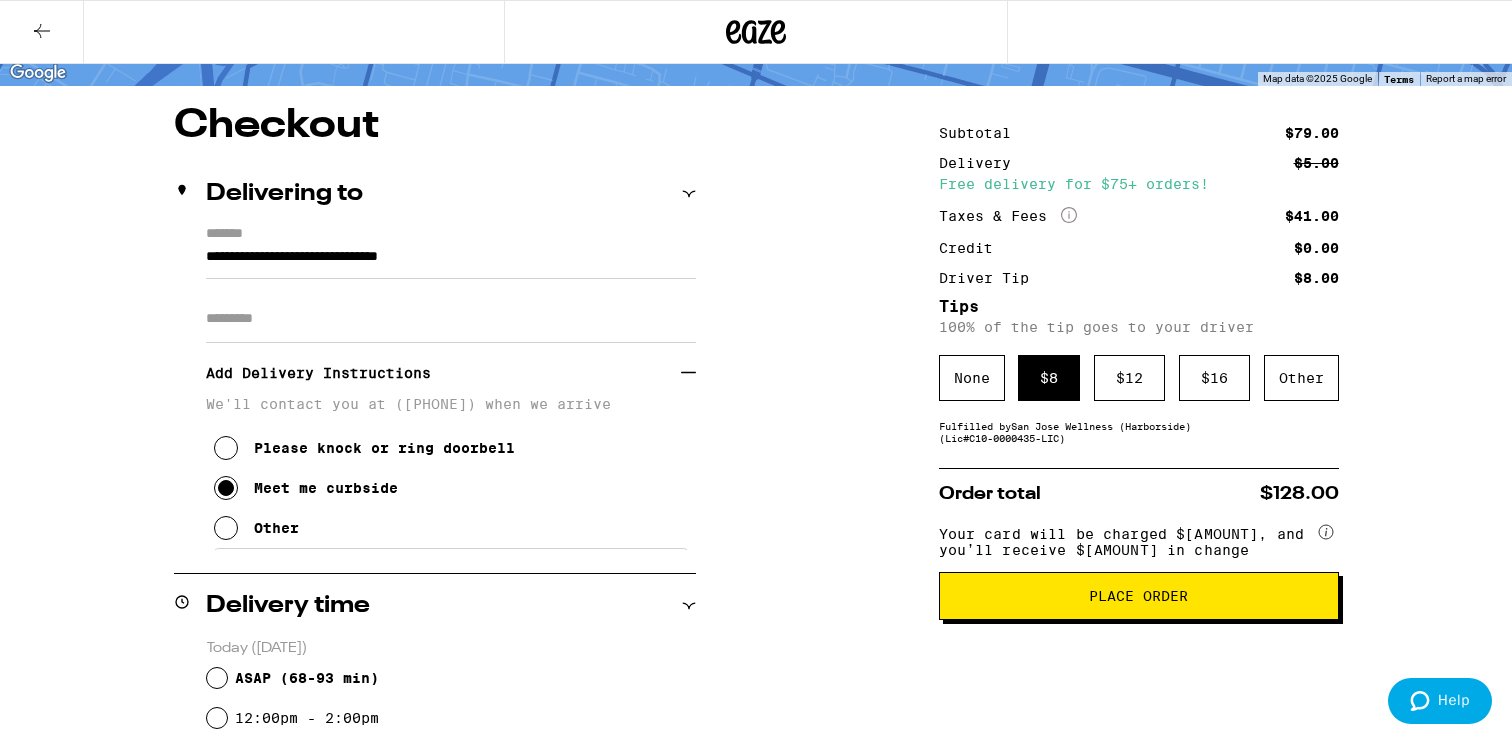 click on "Place Order" at bounding box center (1139, 596) 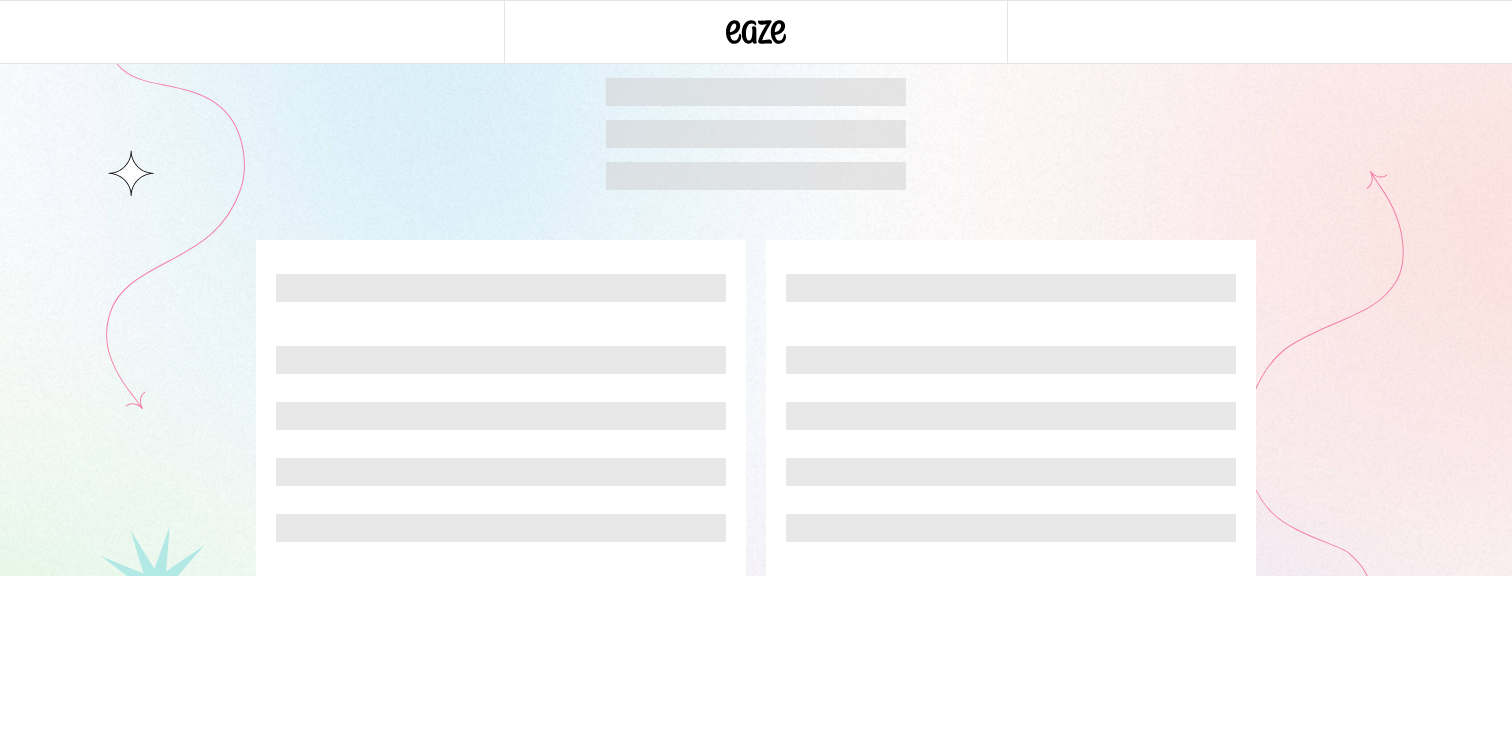 scroll, scrollTop: 0, scrollLeft: 0, axis: both 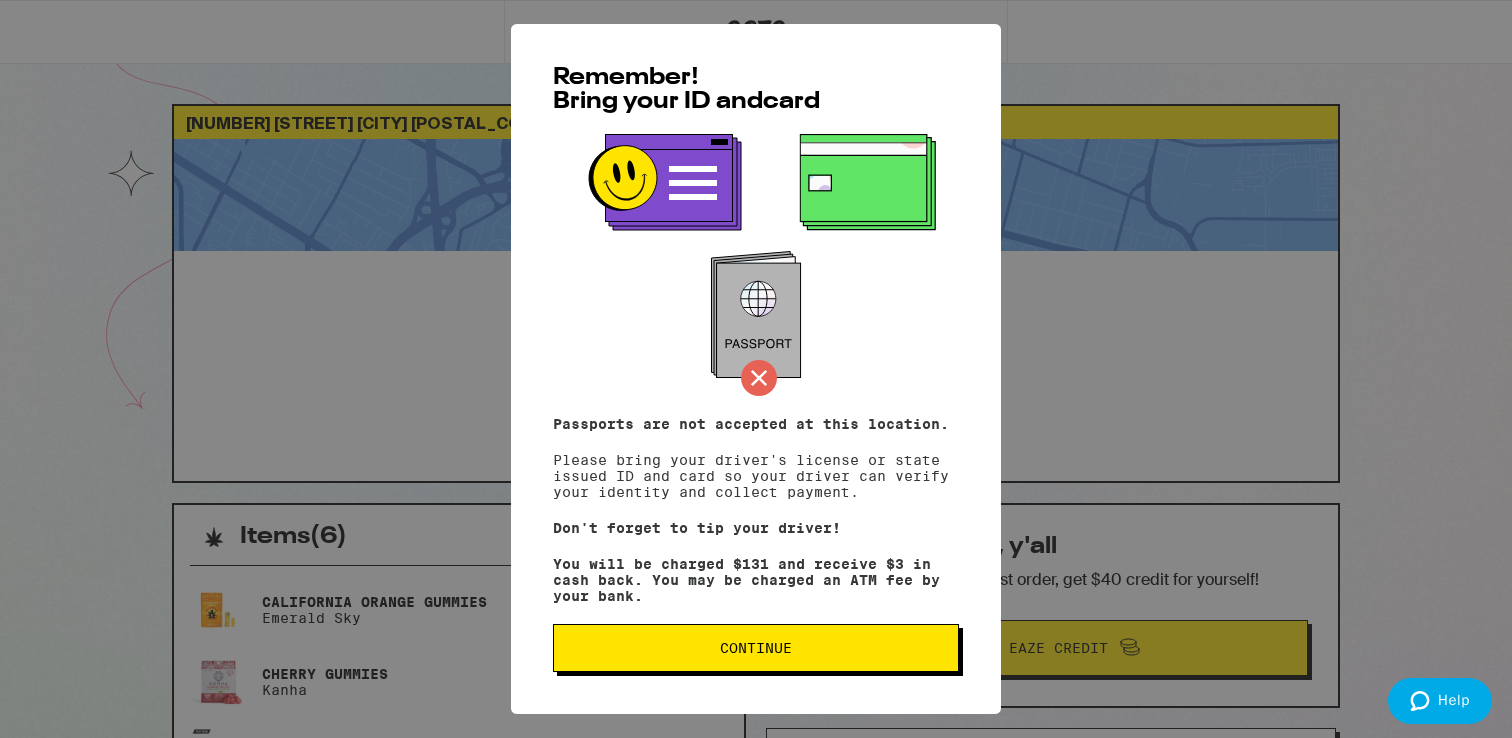 click on "Continue" at bounding box center [756, 648] 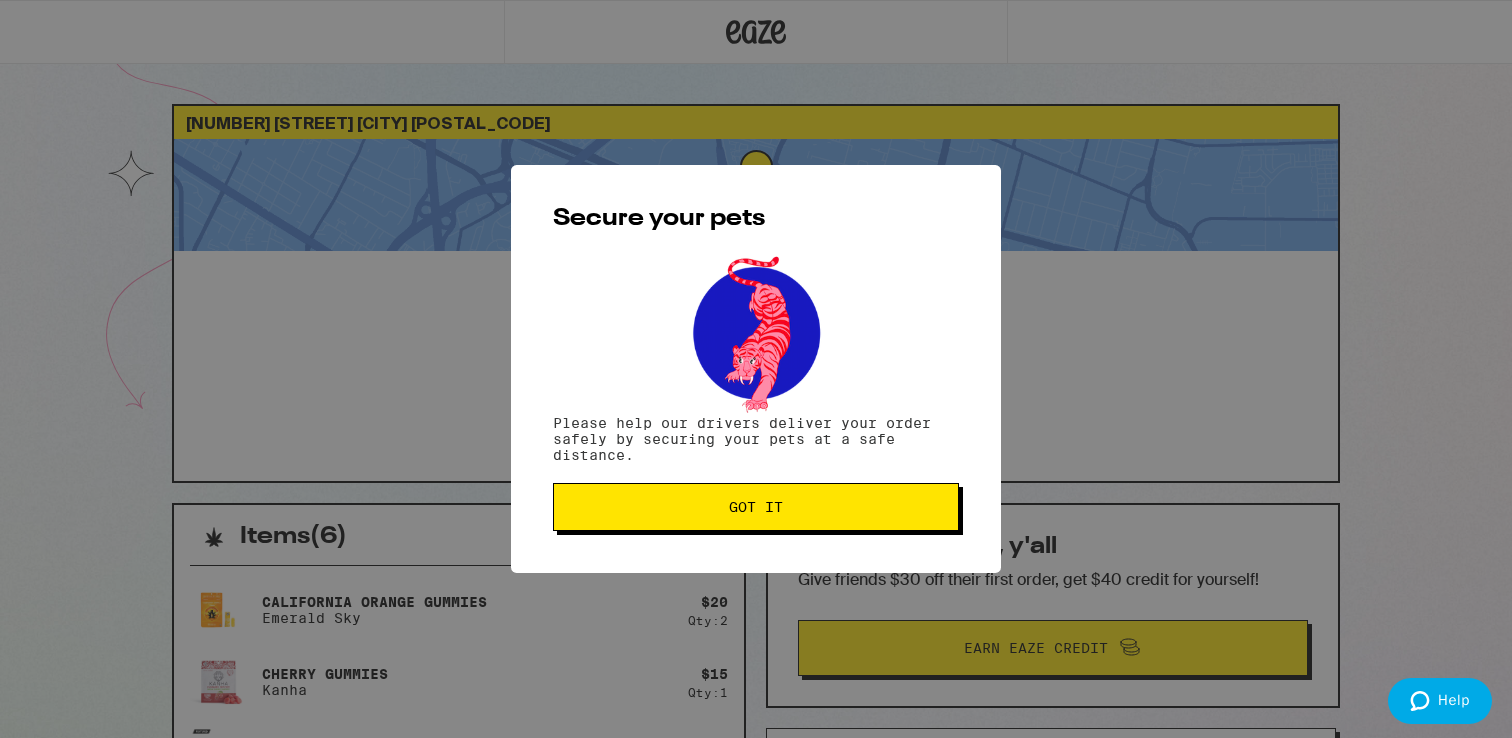click on "Got it" at bounding box center (756, 507) 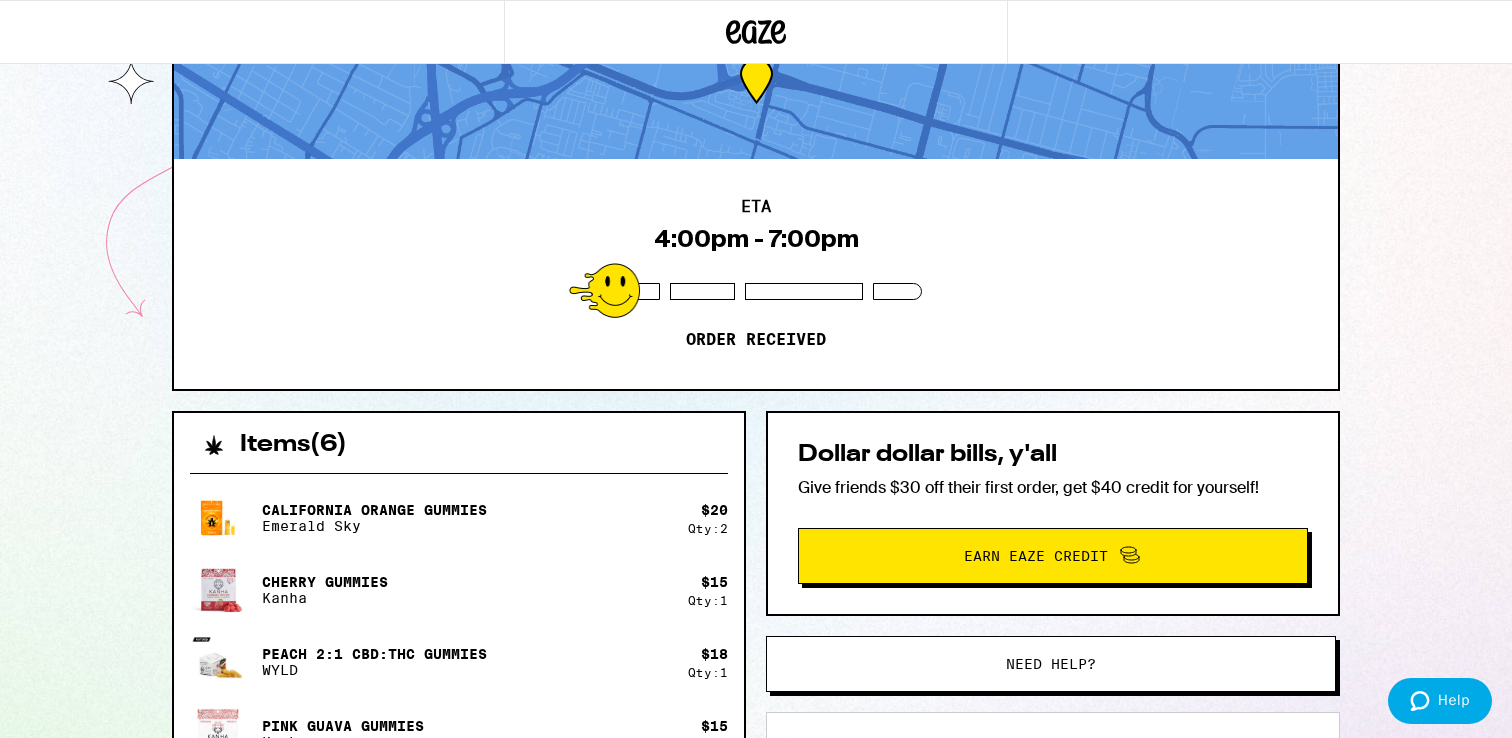 scroll, scrollTop: 0, scrollLeft: 0, axis: both 